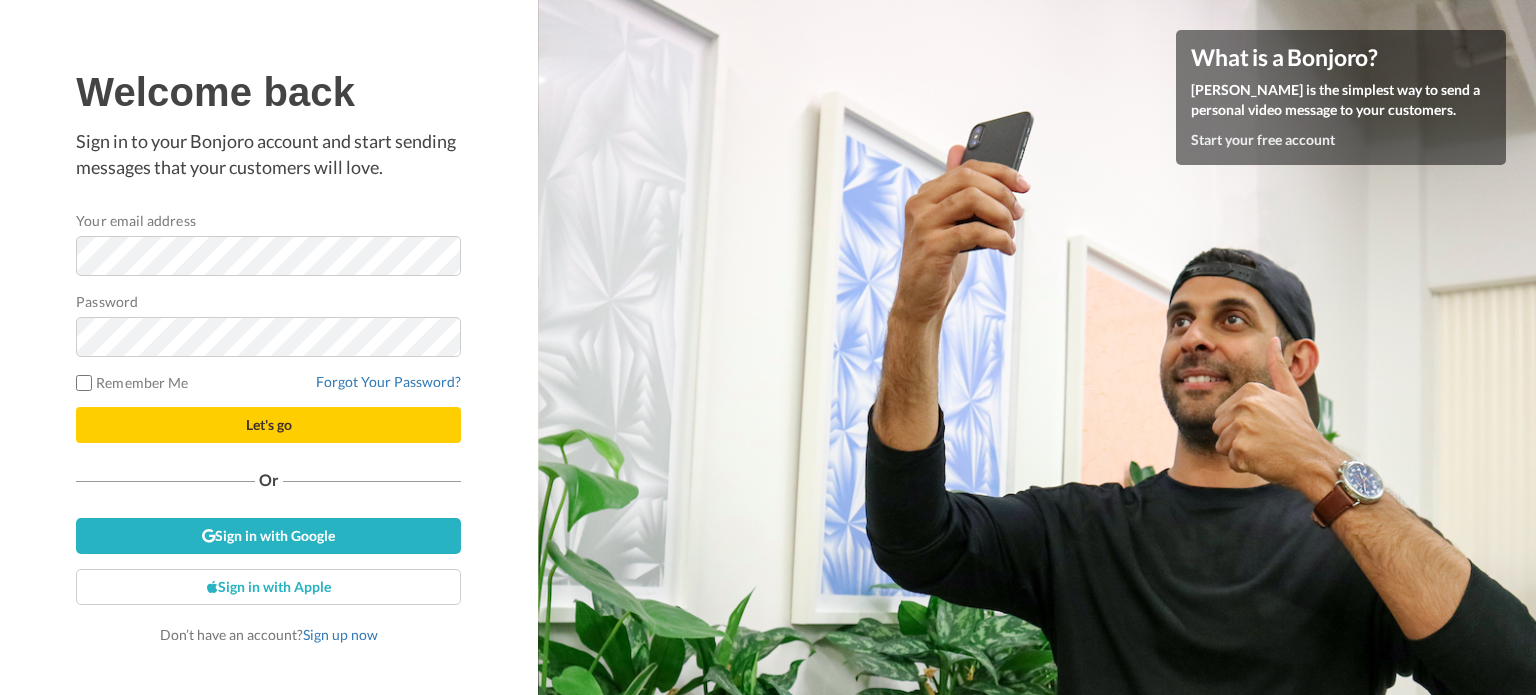 scroll, scrollTop: 0, scrollLeft: 0, axis: both 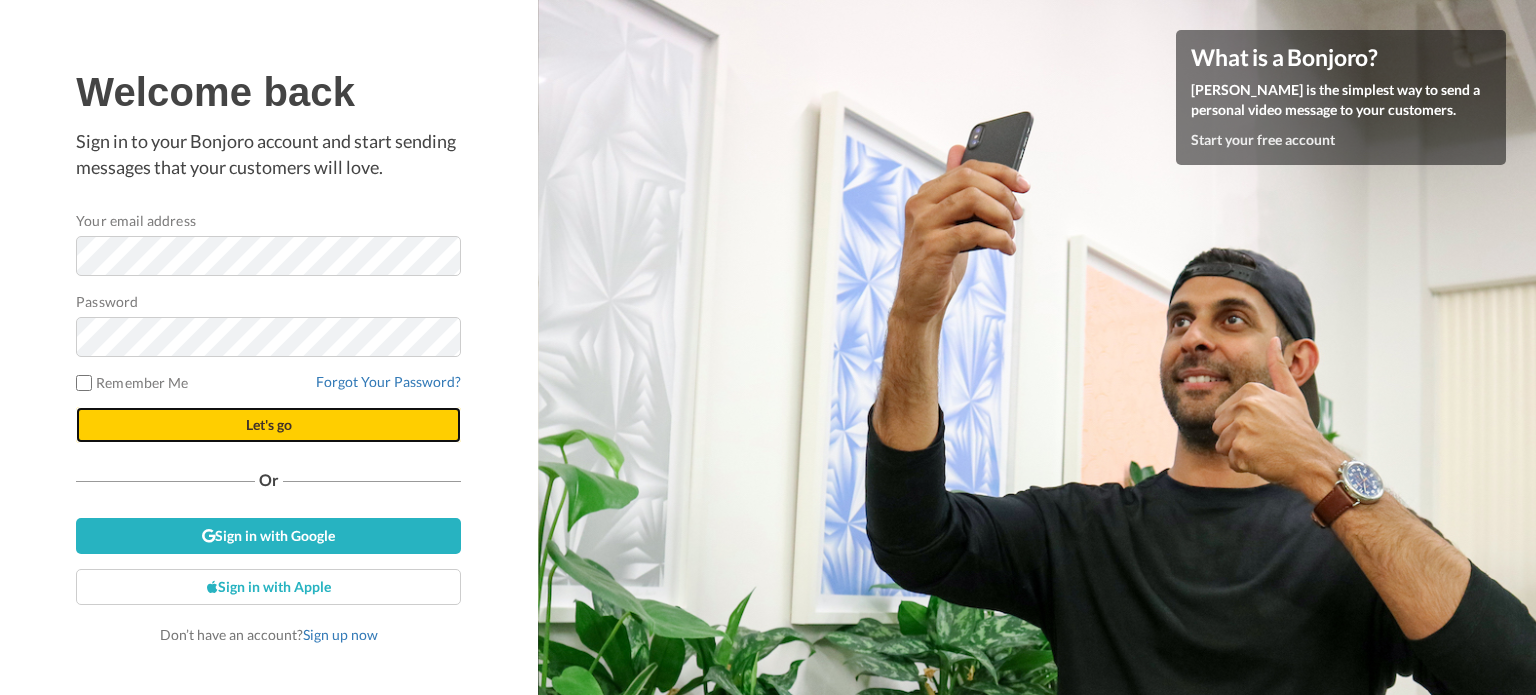 click on "Let's go" at bounding box center (268, 425) 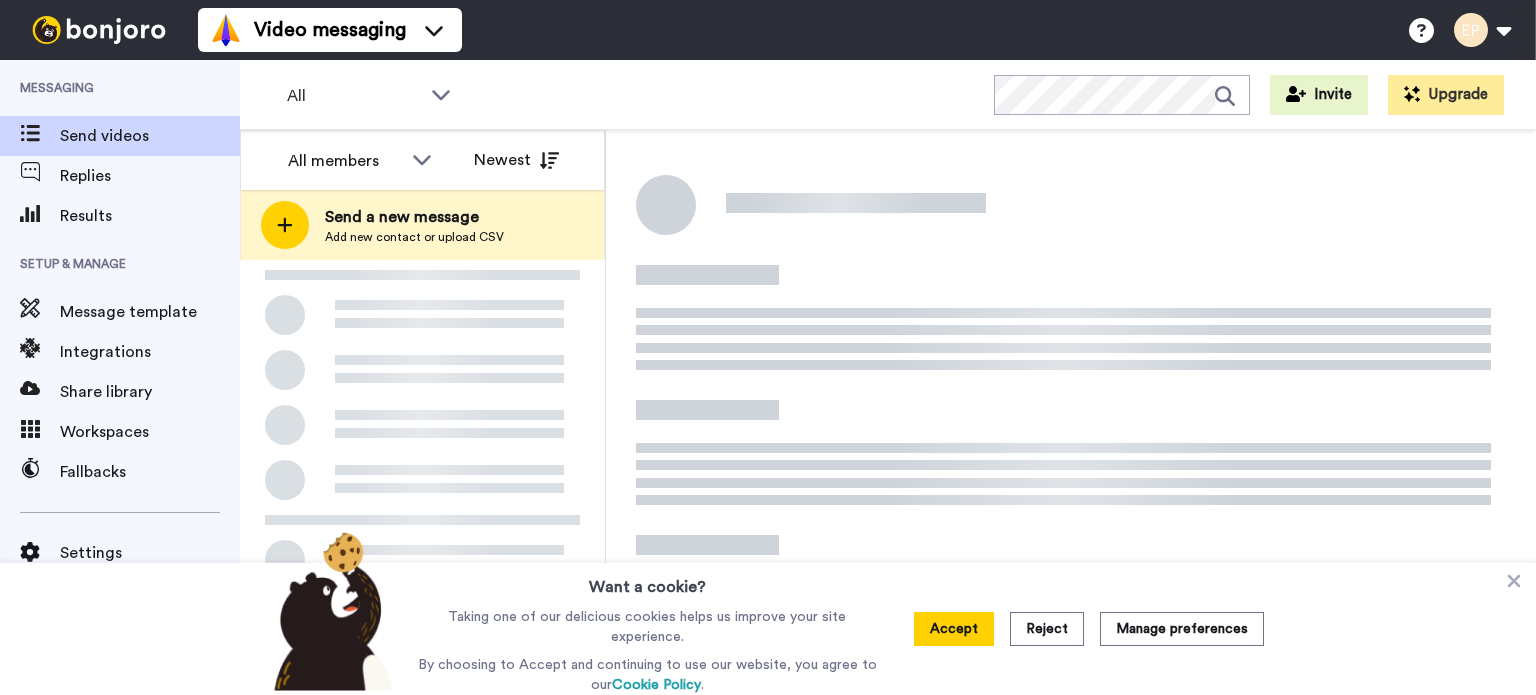 scroll, scrollTop: 0, scrollLeft: 0, axis: both 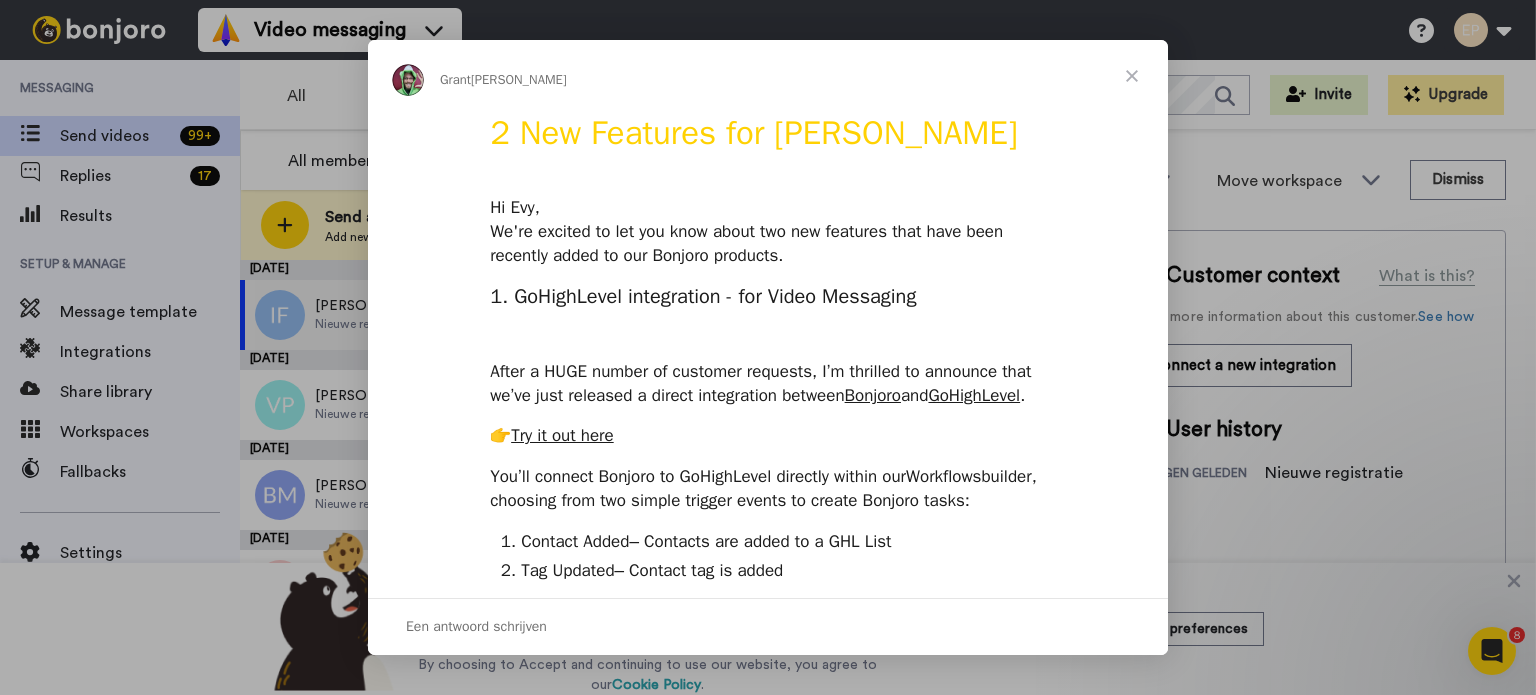 click at bounding box center (1132, 76) 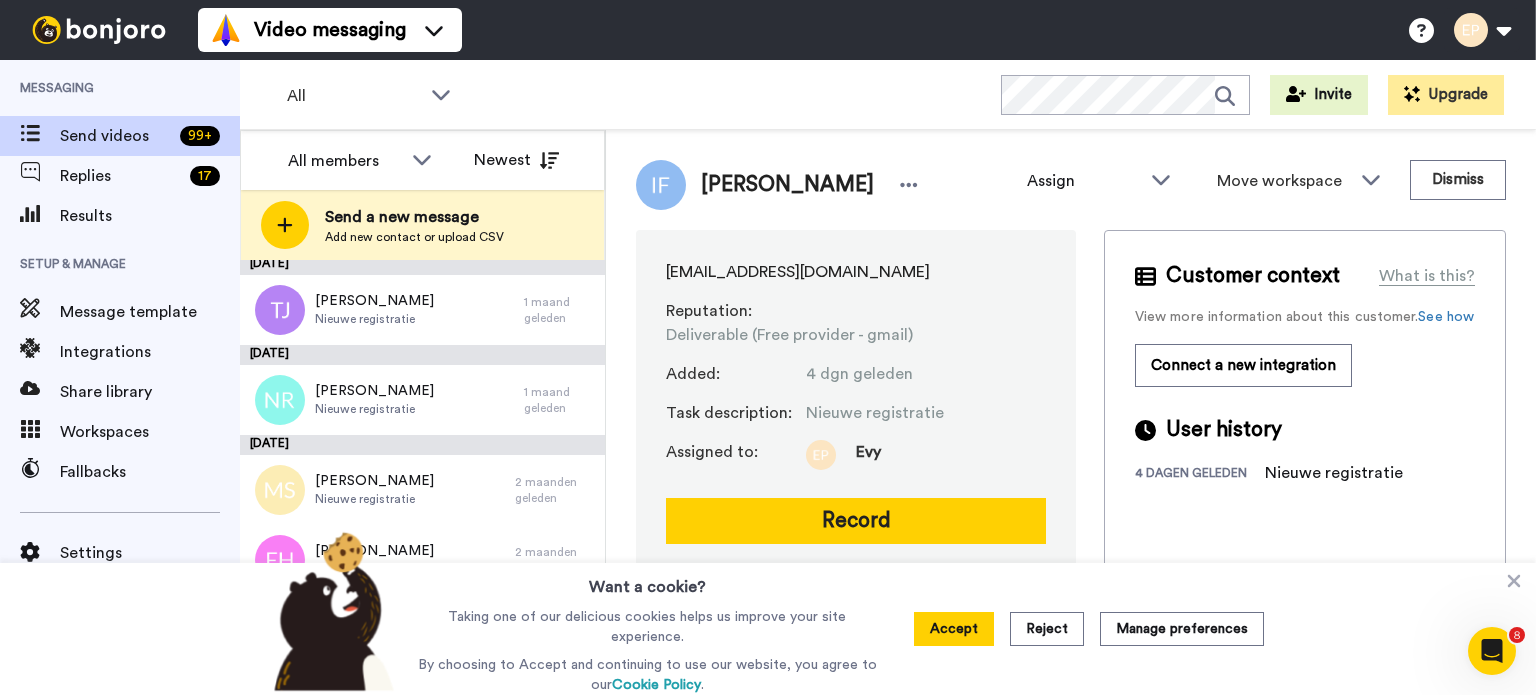 scroll, scrollTop: 800, scrollLeft: 0, axis: vertical 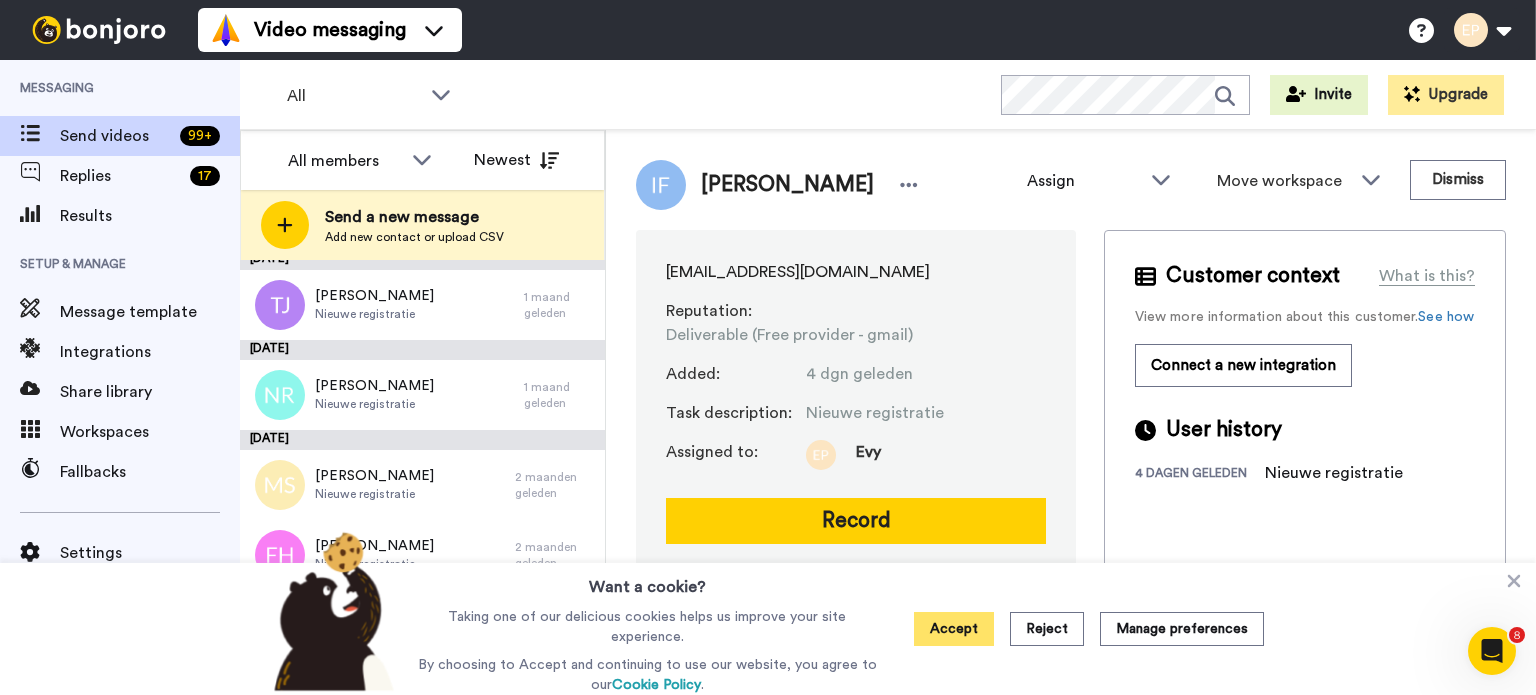 click on "Accept" at bounding box center (954, 629) 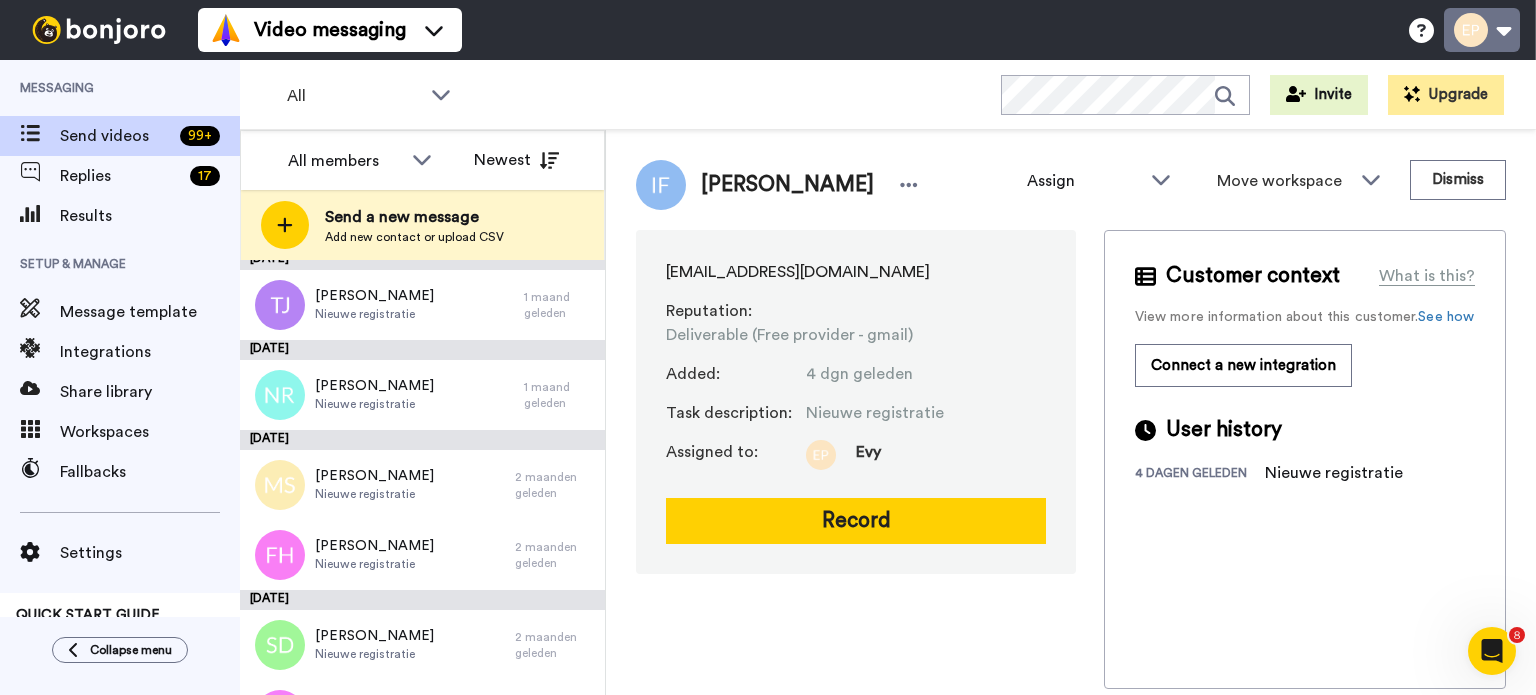 click at bounding box center (1482, 30) 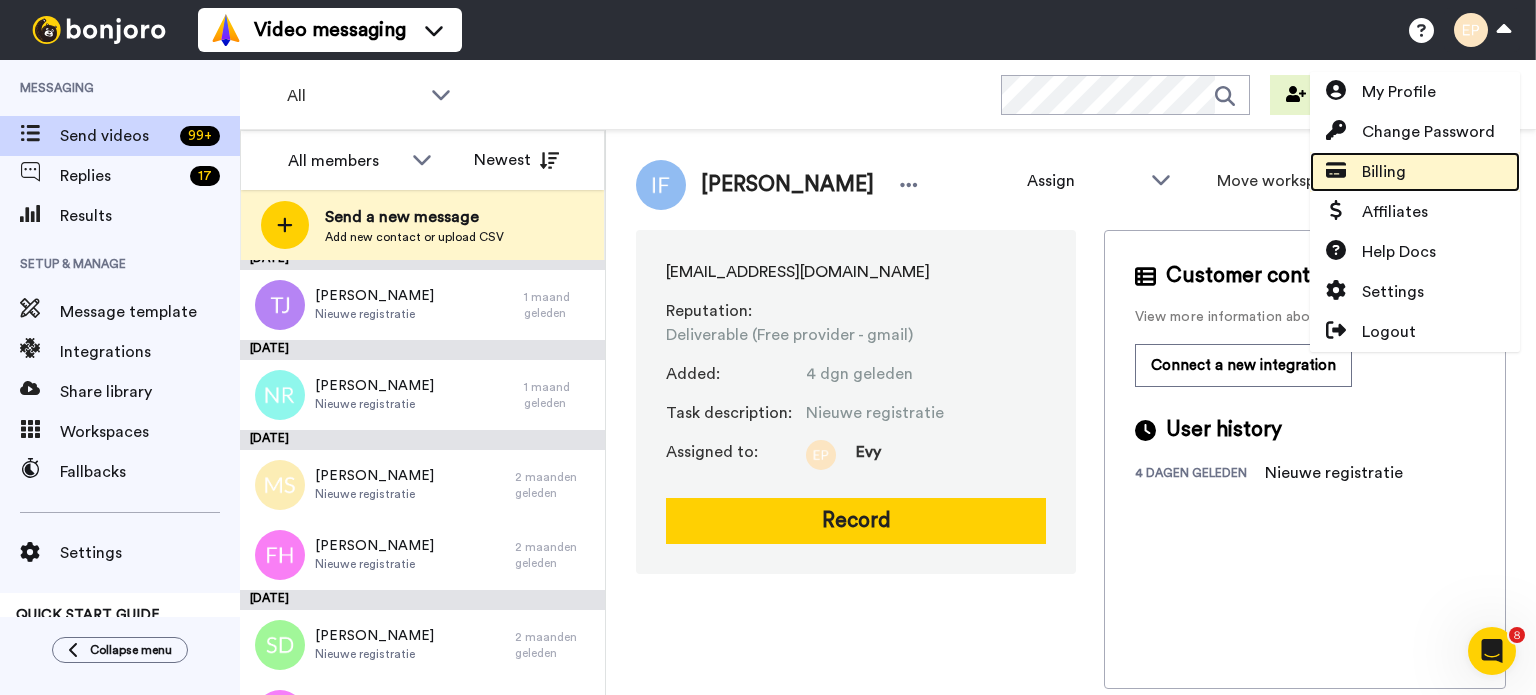 click on "Billing" at bounding box center (1384, 172) 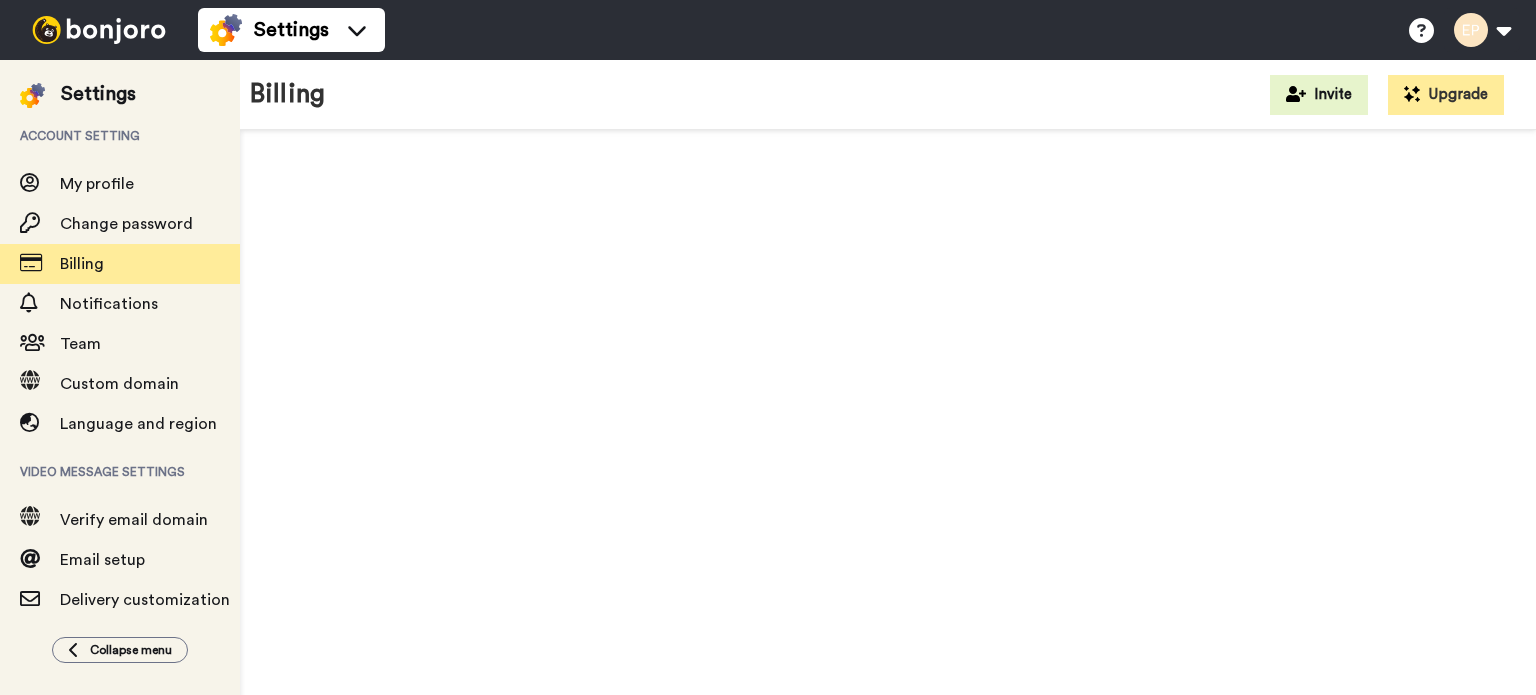 scroll, scrollTop: 0, scrollLeft: 0, axis: both 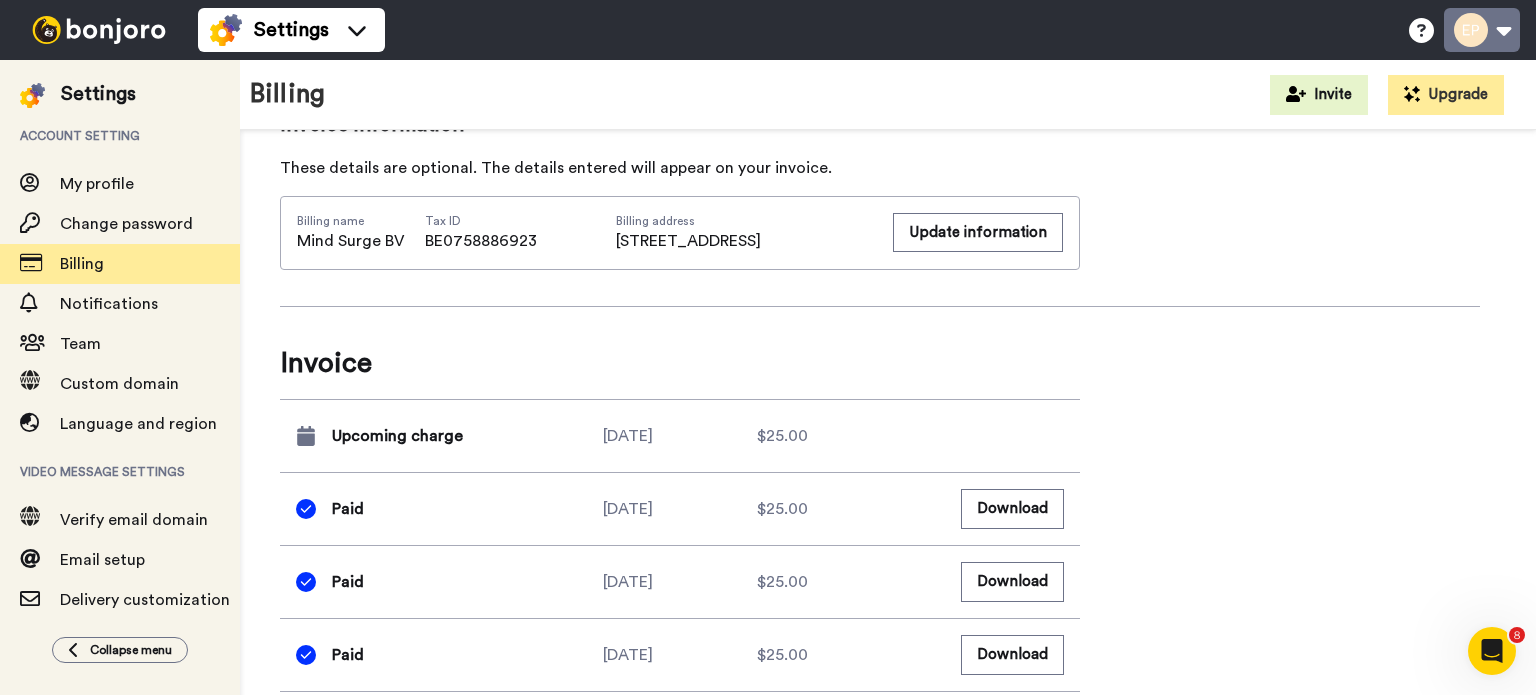 click at bounding box center [1482, 30] 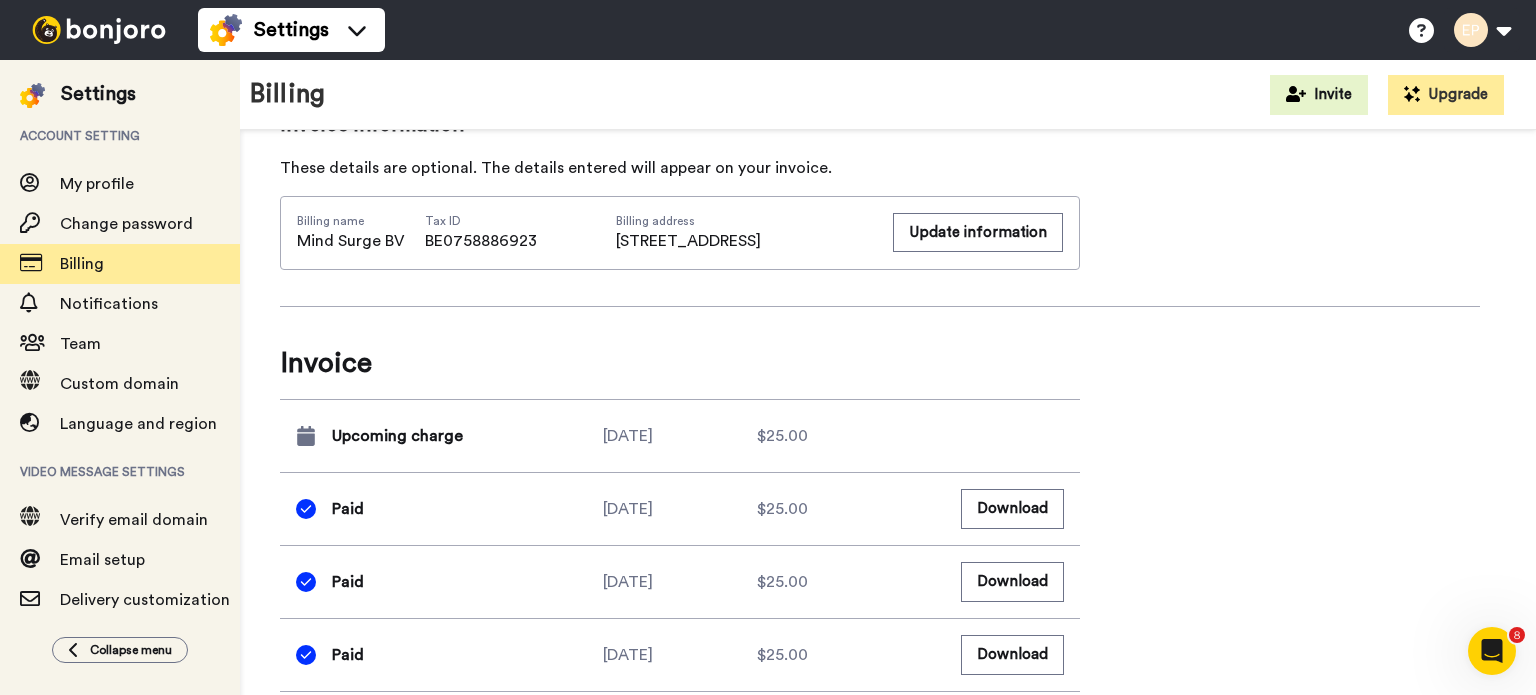 click on "Billing summary See all inclusions Product Video Messaging Starter 2023 (Monthly) Usage Video usage Jul 2025 0/50 Video templates 2/2 Workflows ∞ Users 1/1 Price/mo $25 Add-ons - Manage subscription Next billing date 20 jul 2025 Total $25.00 Billing information Credit card Card number XXXX XXXX XXXX 6140 Expiry date 12/2025 Update card Invoice information These details are optional. The details entered will appear on your invoice. Billing name Mind Surge BV Tax ID BE0758886923 Billing address Oktrooiplein 1 - 201
9000 Gent Update information Invoice Upcoming charge 2025-07-20 $25.00 Paid 2025-06-20 $25.00 Download Paid 2025-05-20 $25.00 Download Paid 2025-04-20 $25.00 Download Paid 2025-03-20 $25.00 Download Paid 2025-02-20 $25.00 Download Paid 2025-01-20 $25.00 Download Paid 2024-12-20 $25.00 Download Paid 2024-11-20 $25.00 Download Paid 2024-11-10 $0.00 Download Paid 2024-10-10 $0.00 Download Paid 2024-09-10 $0.00 Download Paid 2024-08-10 $0.00 Download Paid 2024-07-10 $0.00 Download Paid 2024-06-10  off" at bounding box center (880, 847) 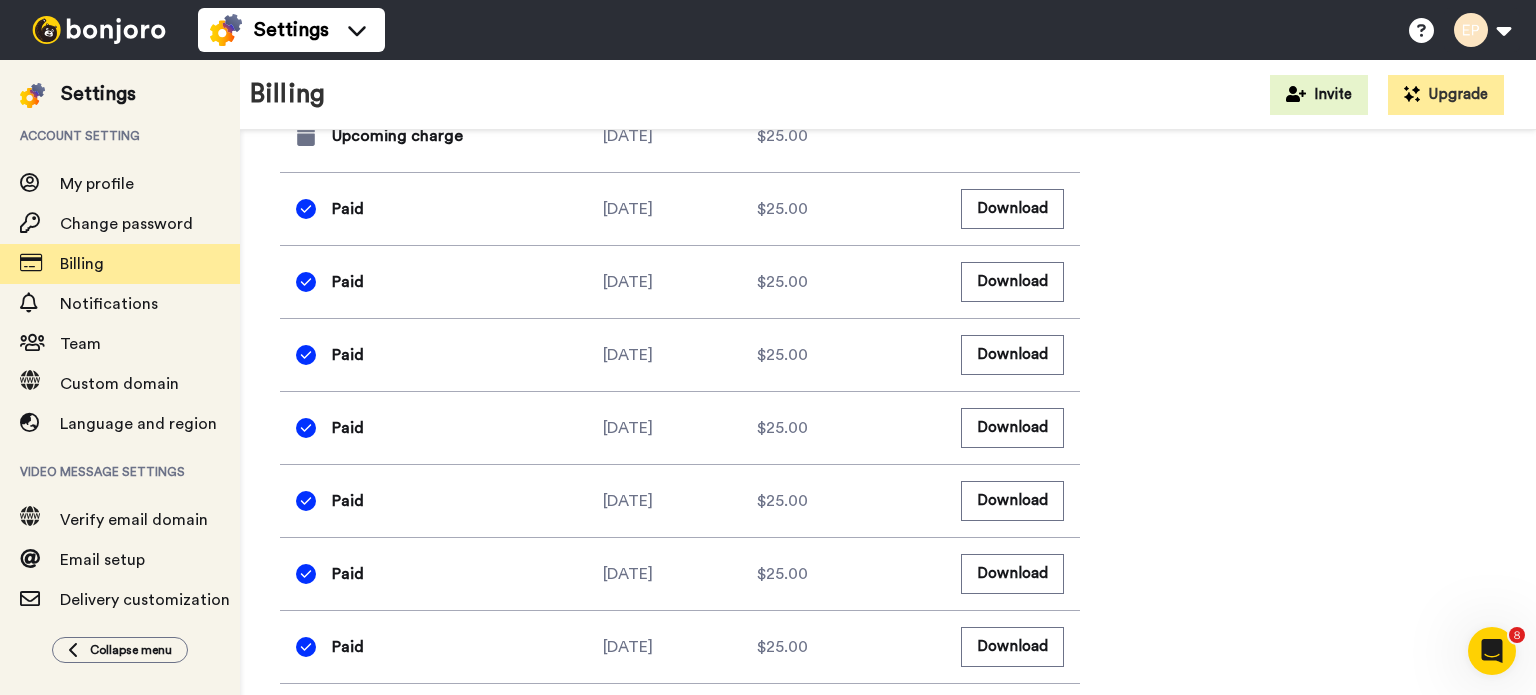 scroll, scrollTop: 900, scrollLeft: 0, axis: vertical 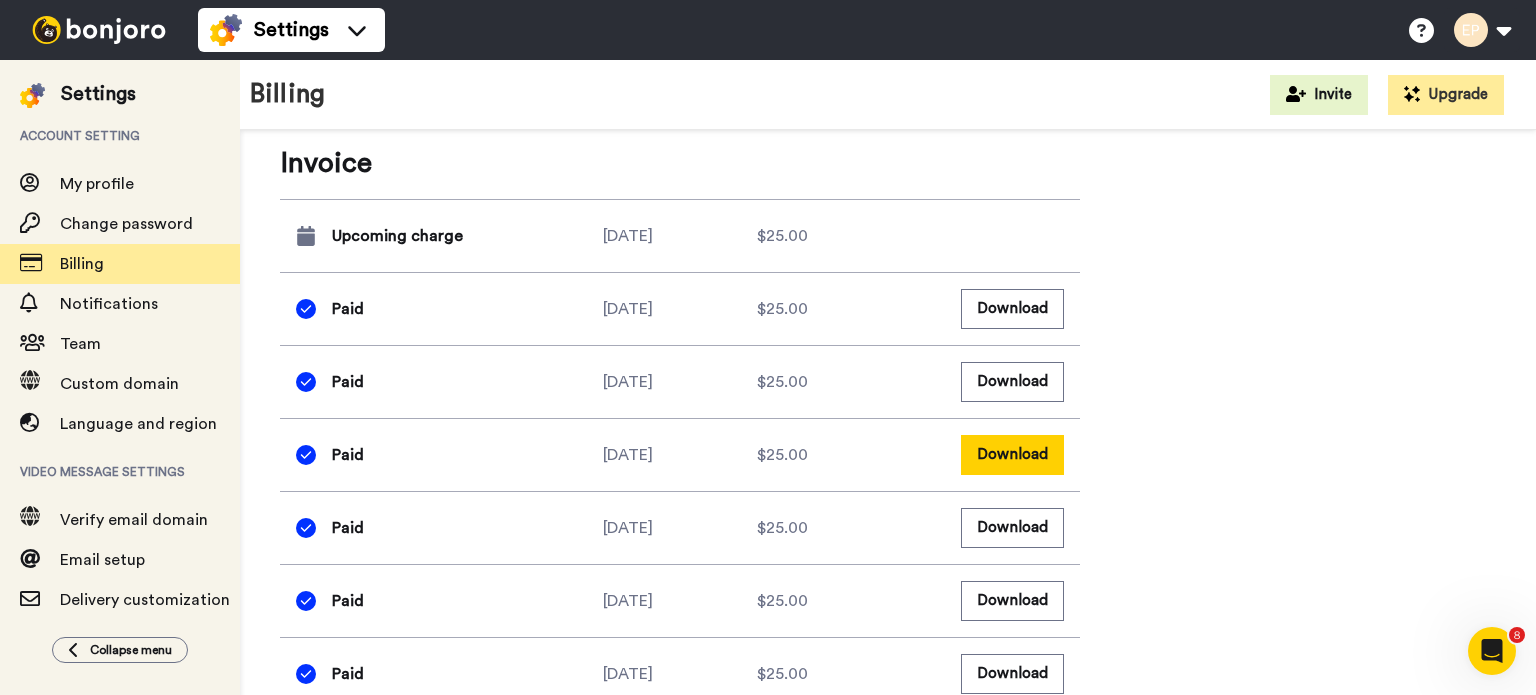 click on "Download" at bounding box center [1012, 454] 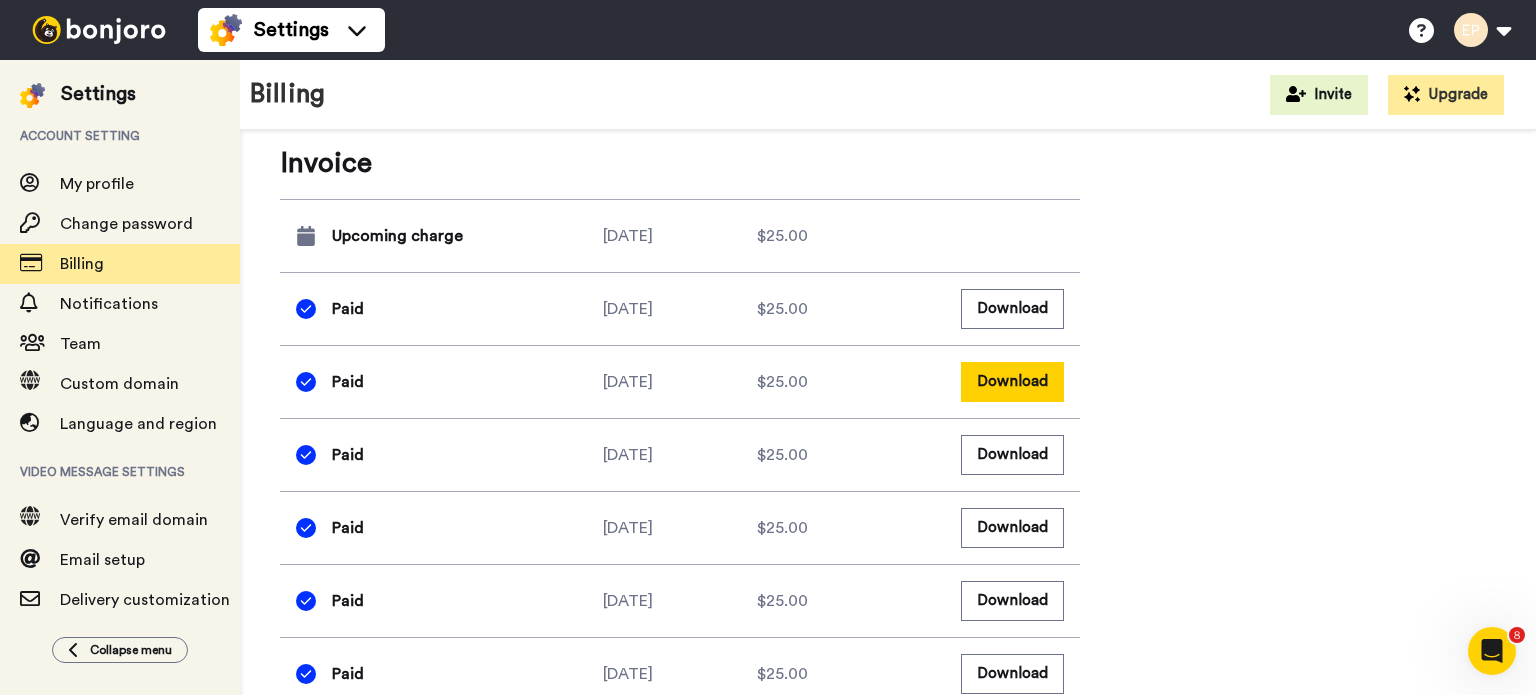 click on "Download" at bounding box center (1012, 381) 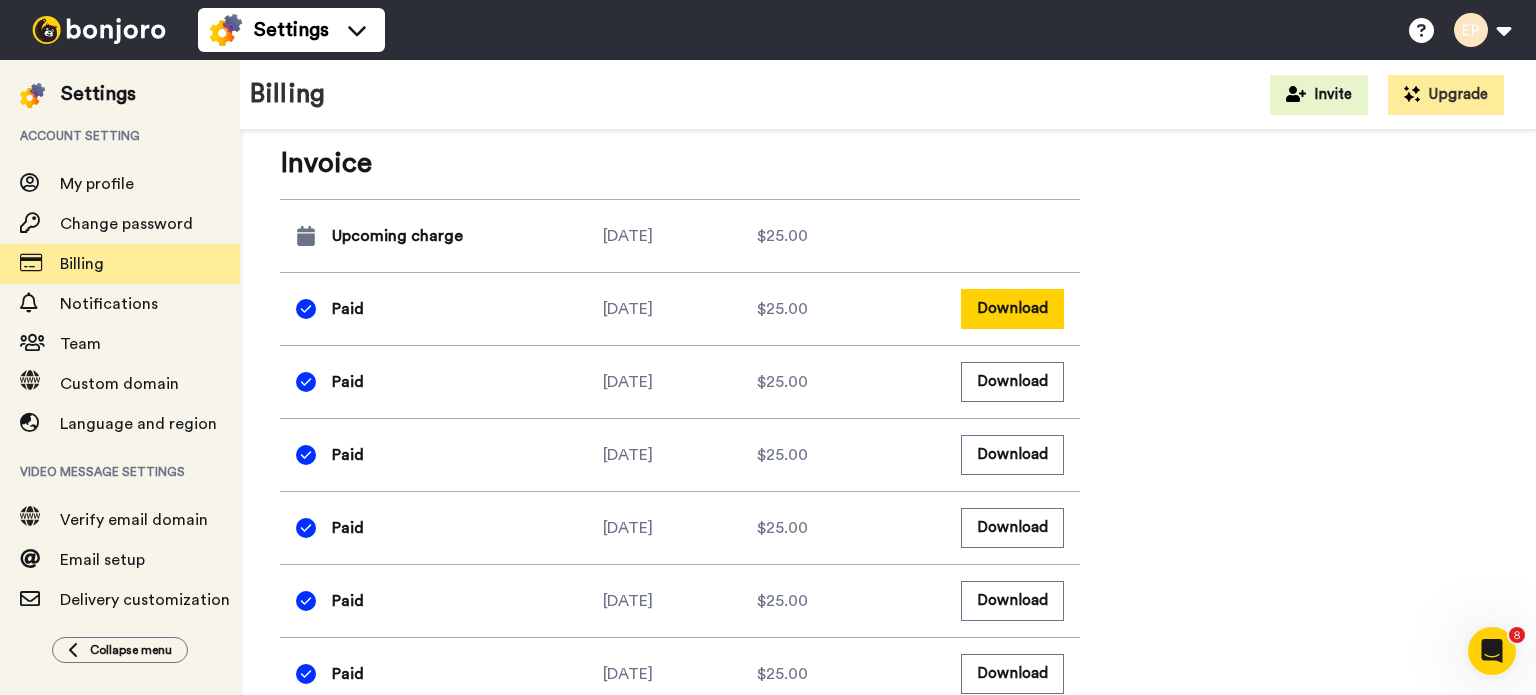 click on "Download" at bounding box center (1012, 308) 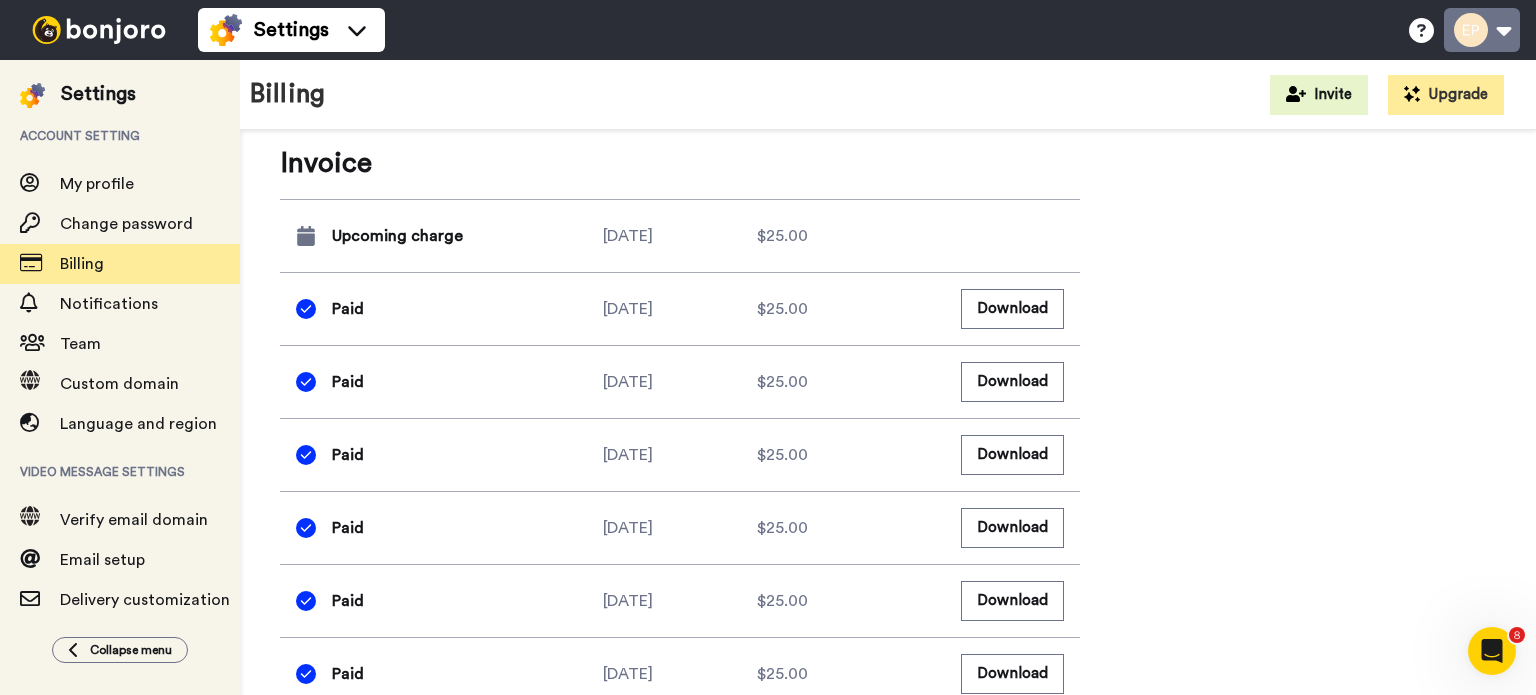 click at bounding box center (1482, 30) 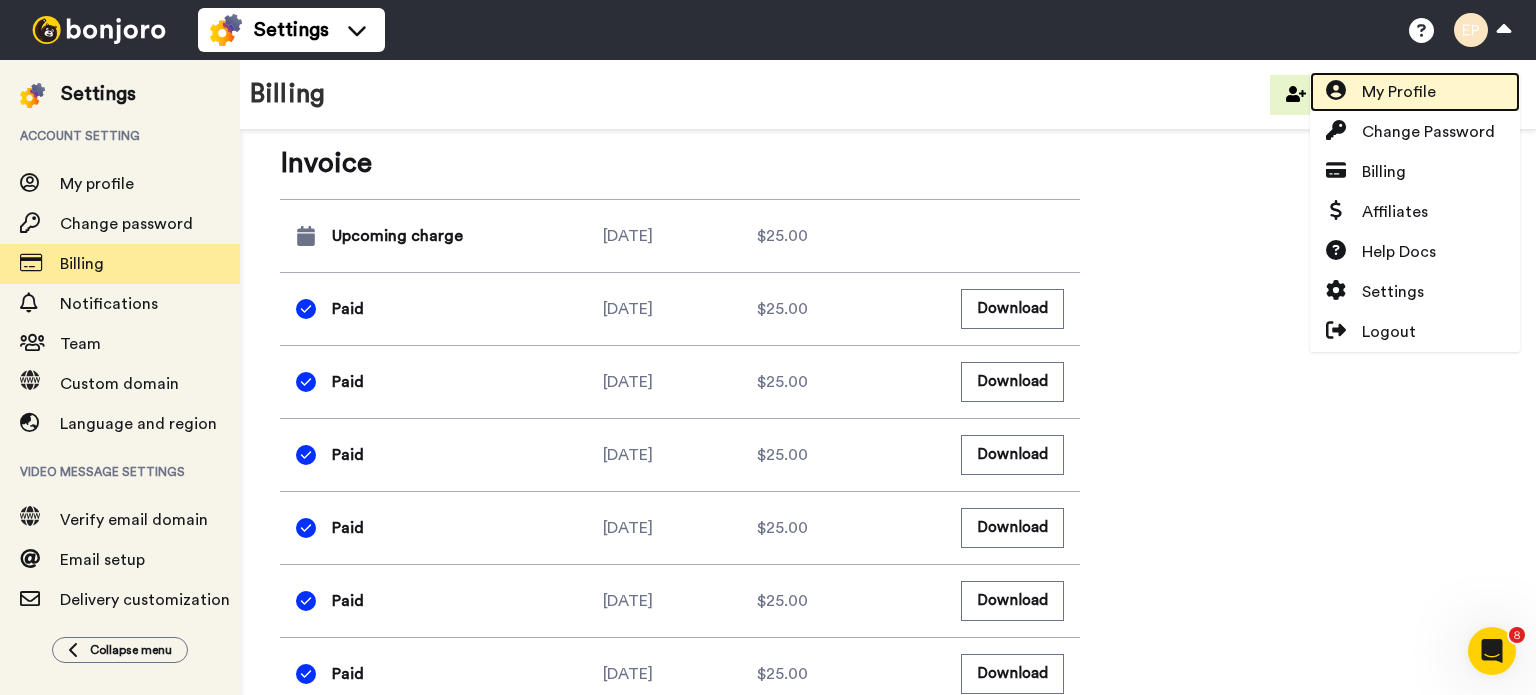 click on "My Profile" at bounding box center [1399, 92] 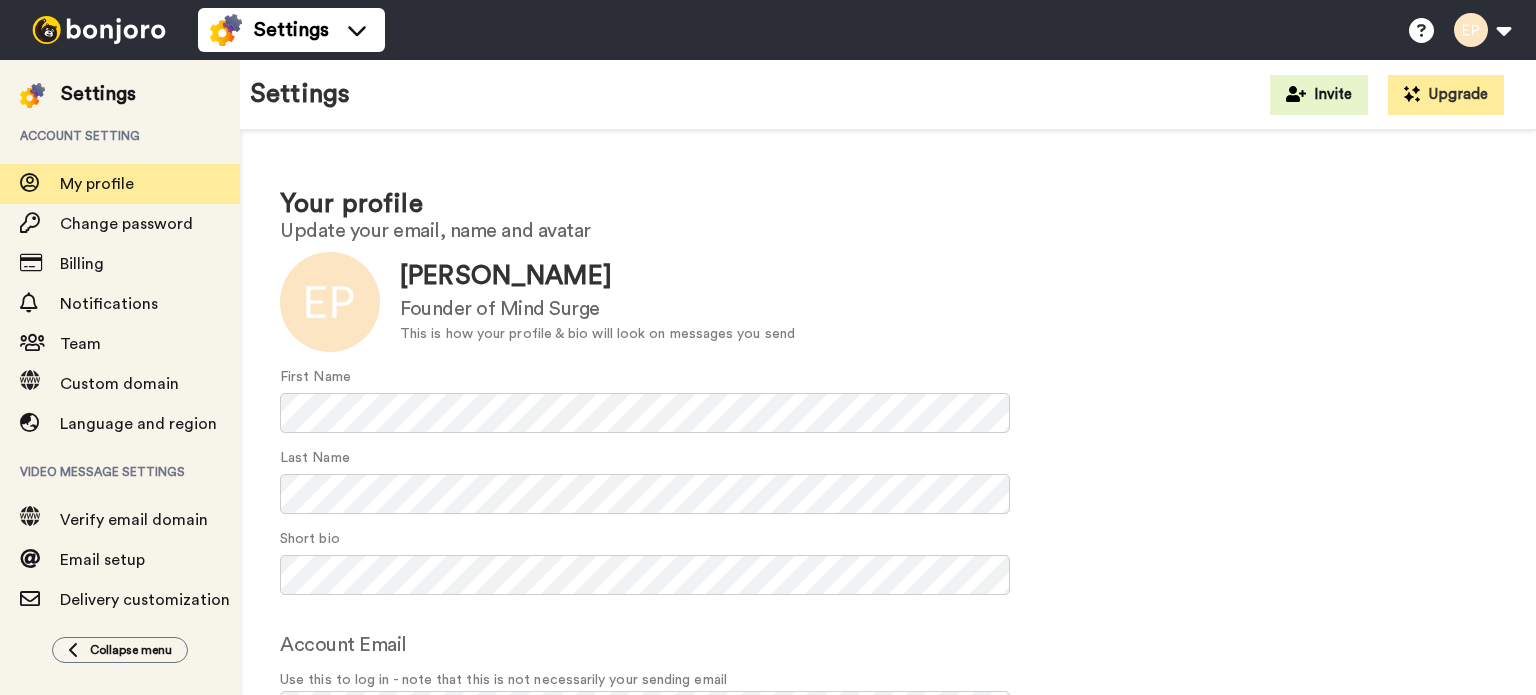 scroll, scrollTop: 0, scrollLeft: 0, axis: both 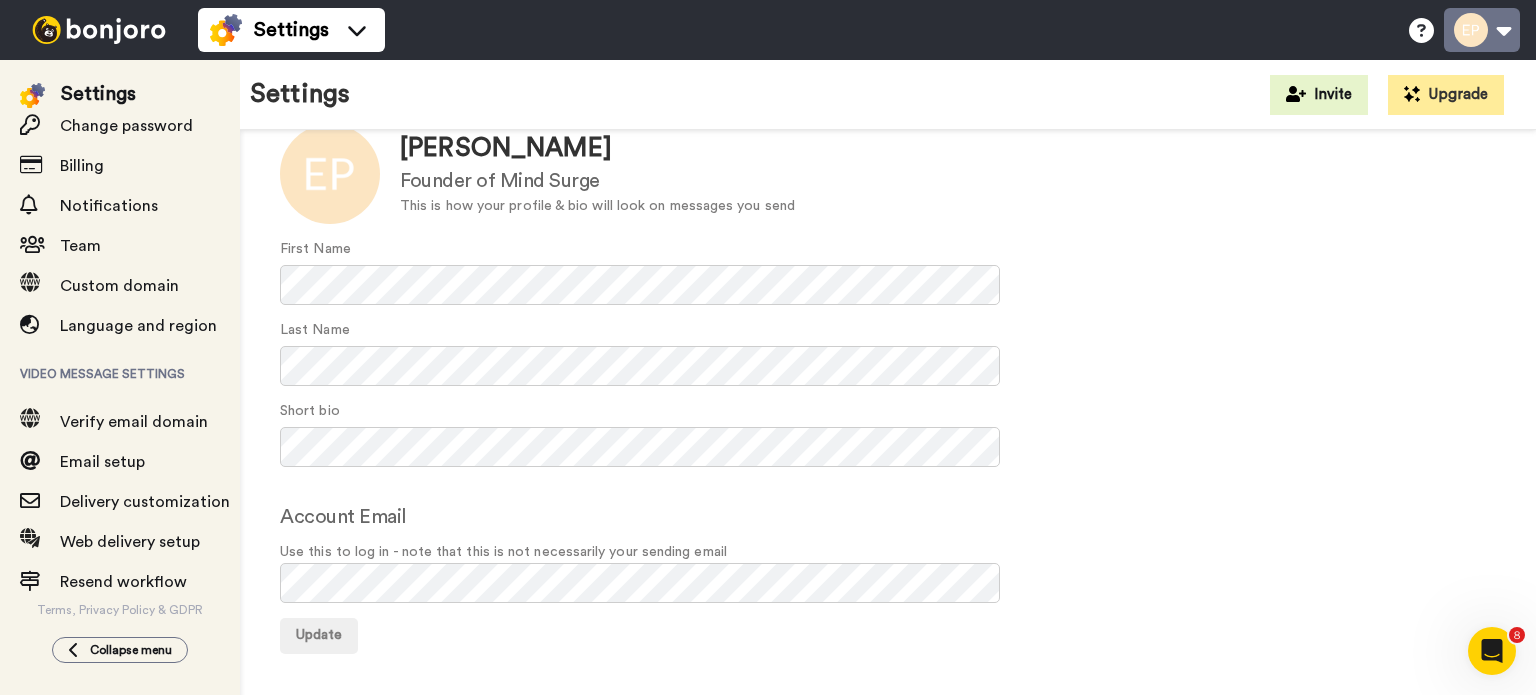click at bounding box center (1482, 30) 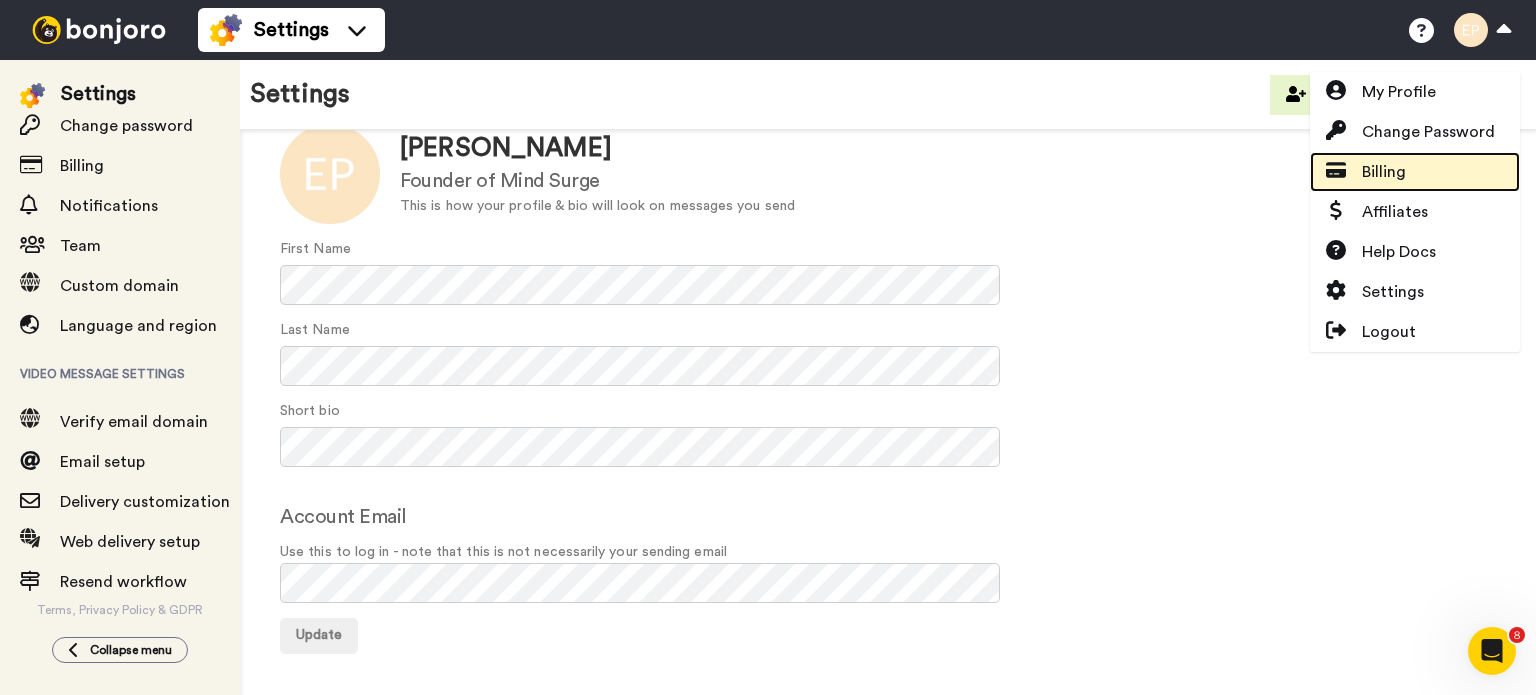 click on "Billing" at bounding box center [1384, 172] 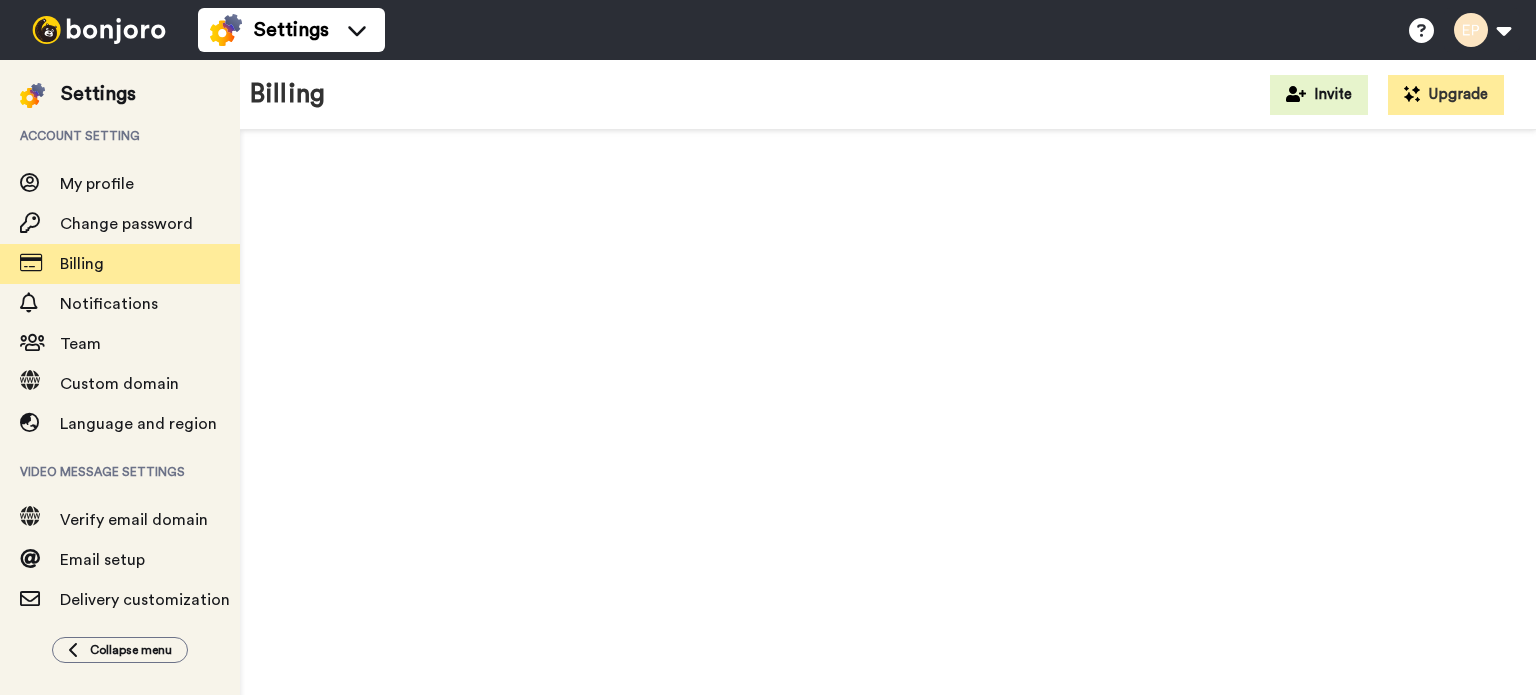 scroll, scrollTop: 0, scrollLeft: 0, axis: both 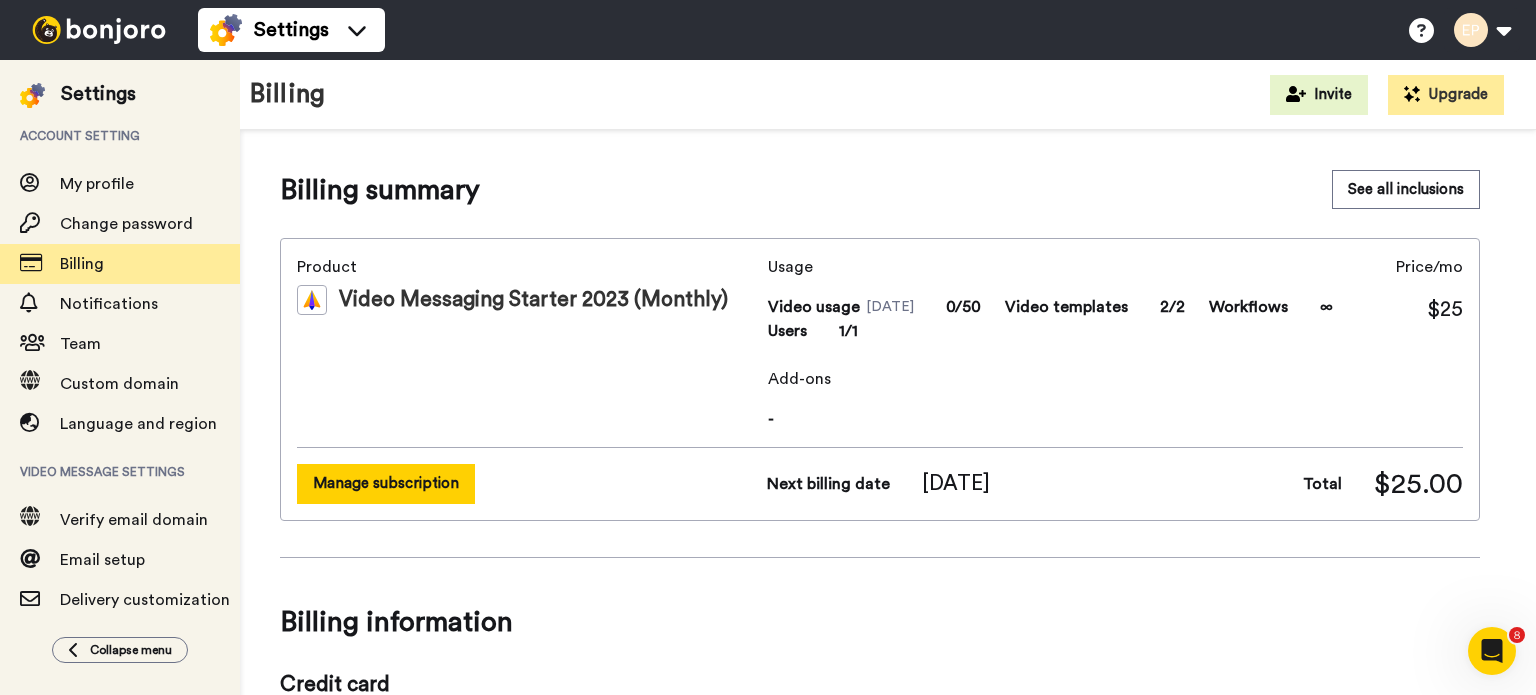 click on "Manage subscription" at bounding box center [386, 483] 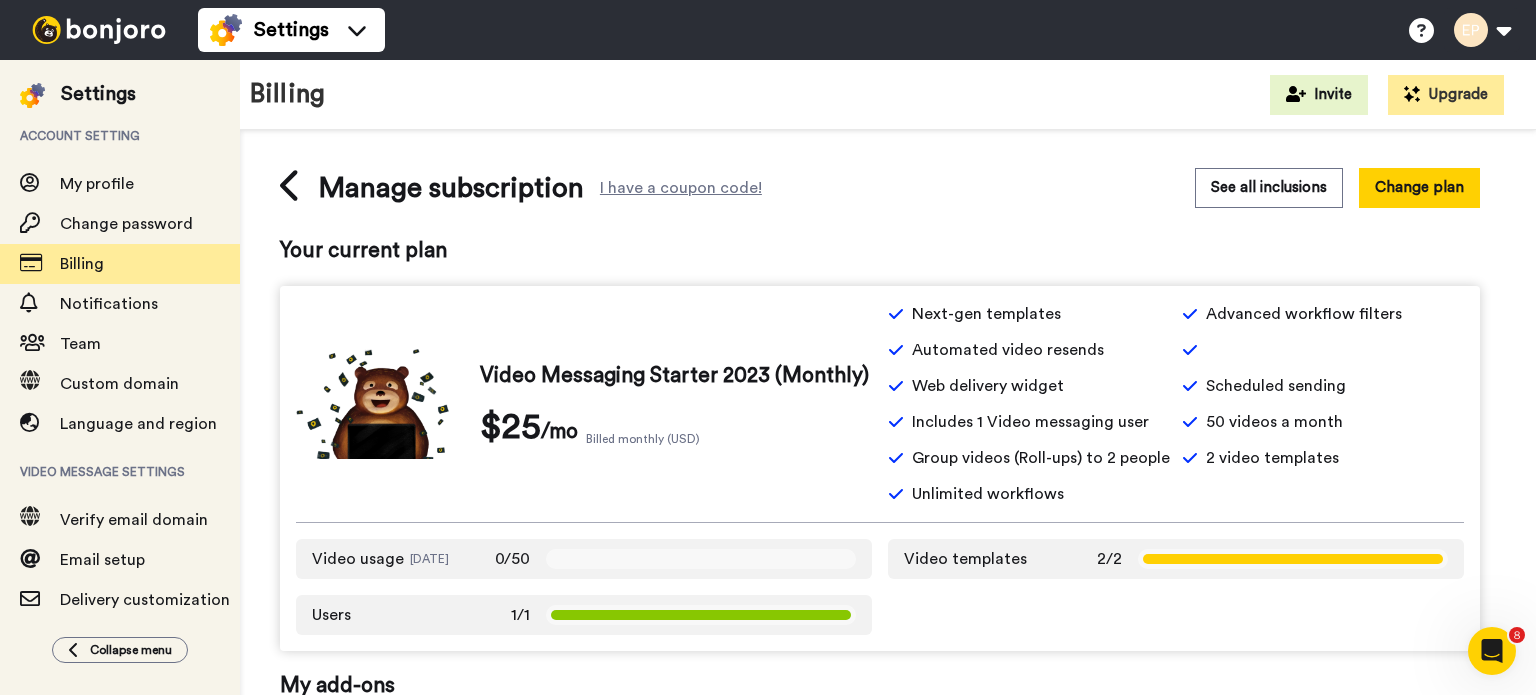 scroll, scrollTop: 0, scrollLeft: 0, axis: both 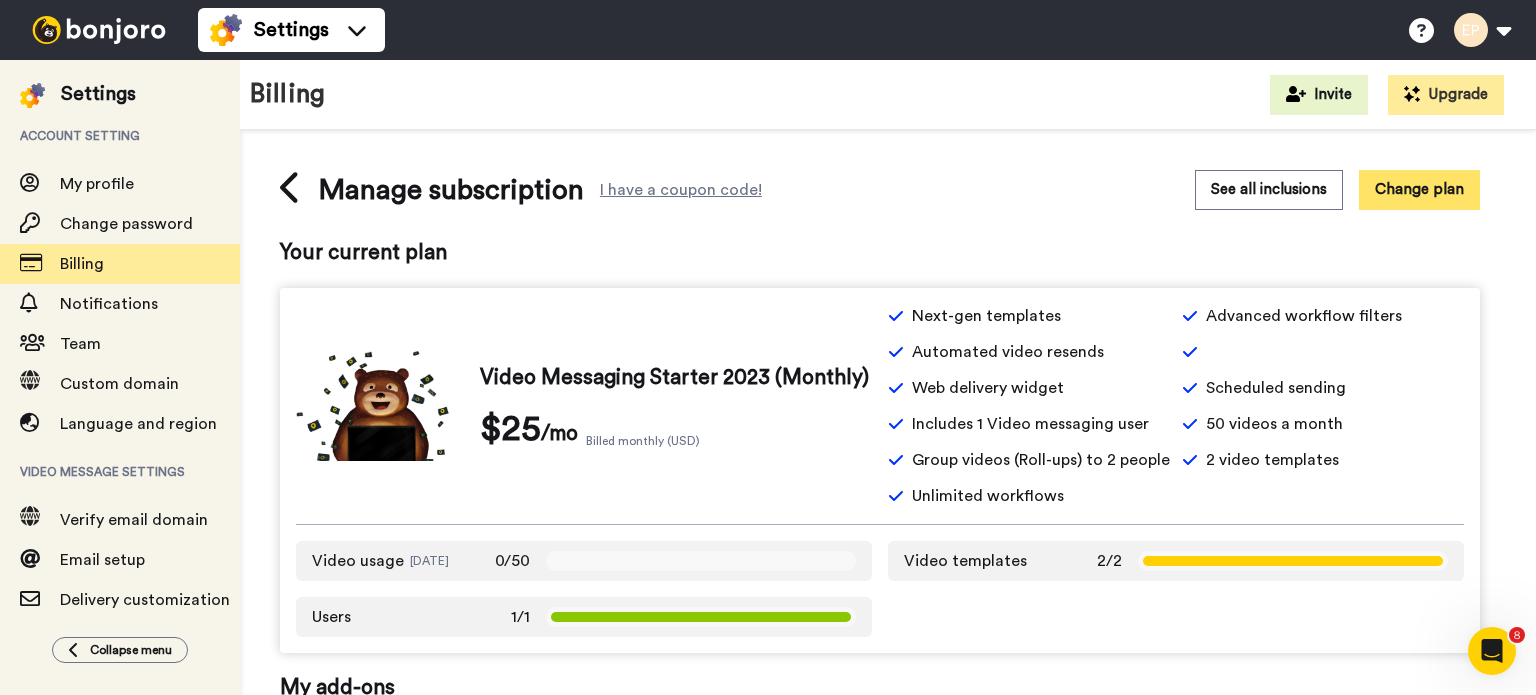 click on "Change plan" at bounding box center (1419, 189) 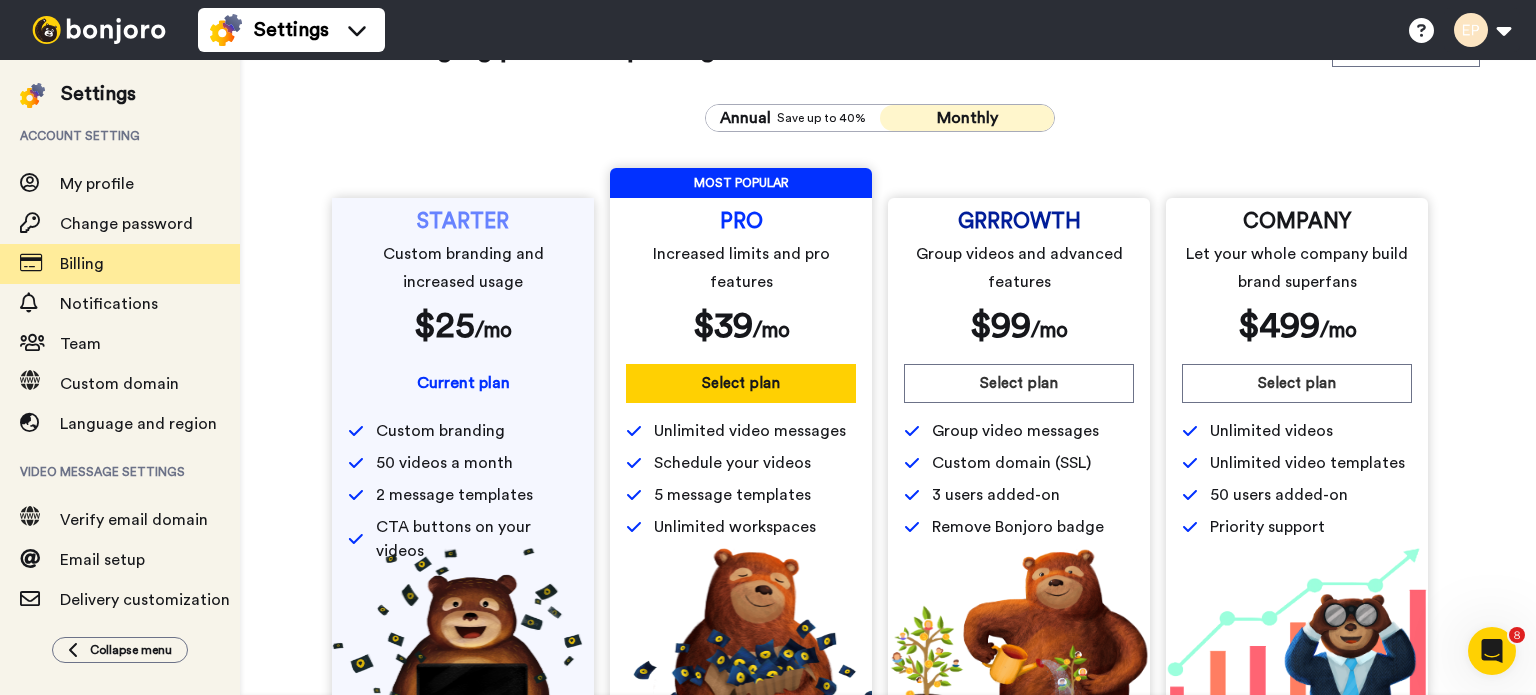 scroll, scrollTop: 0, scrollLeft: 0, axis: both 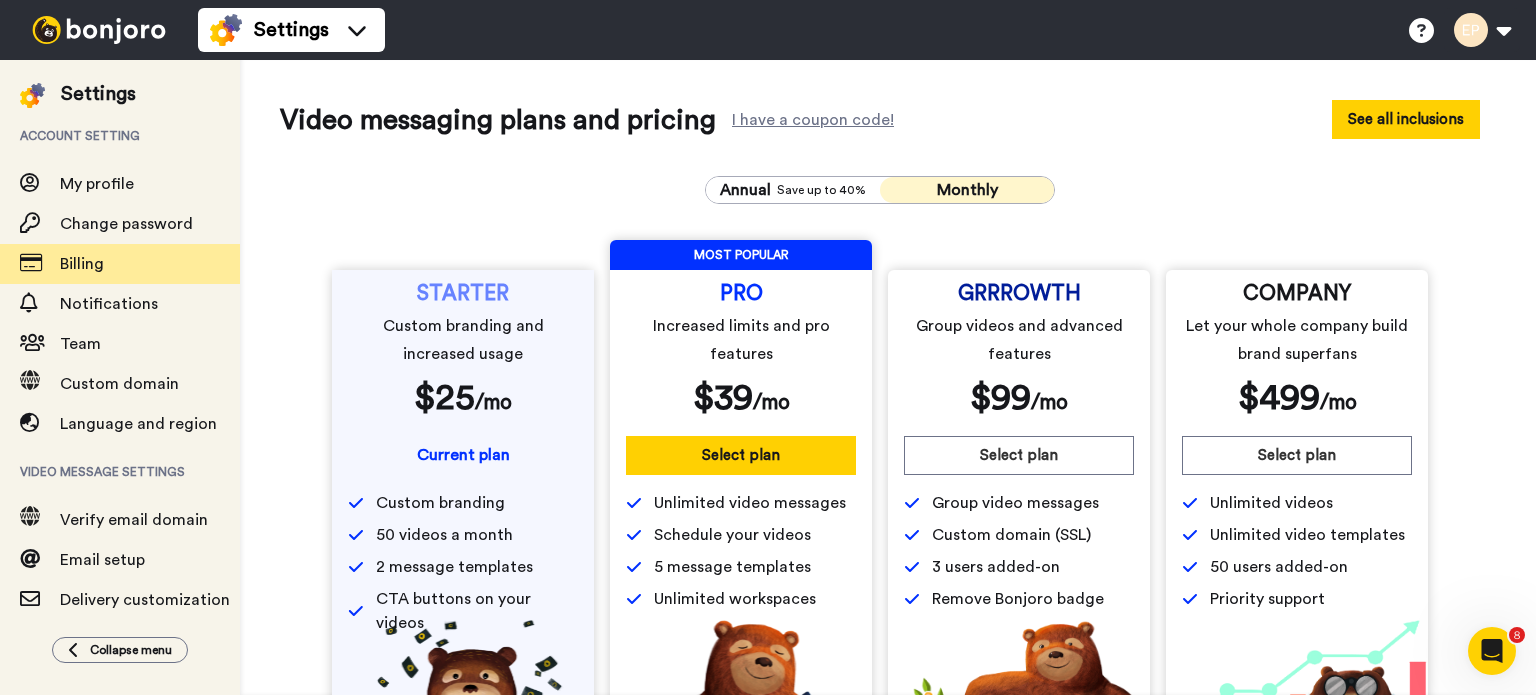 click on "See all inclusions" at bounding box center (1406, 119) 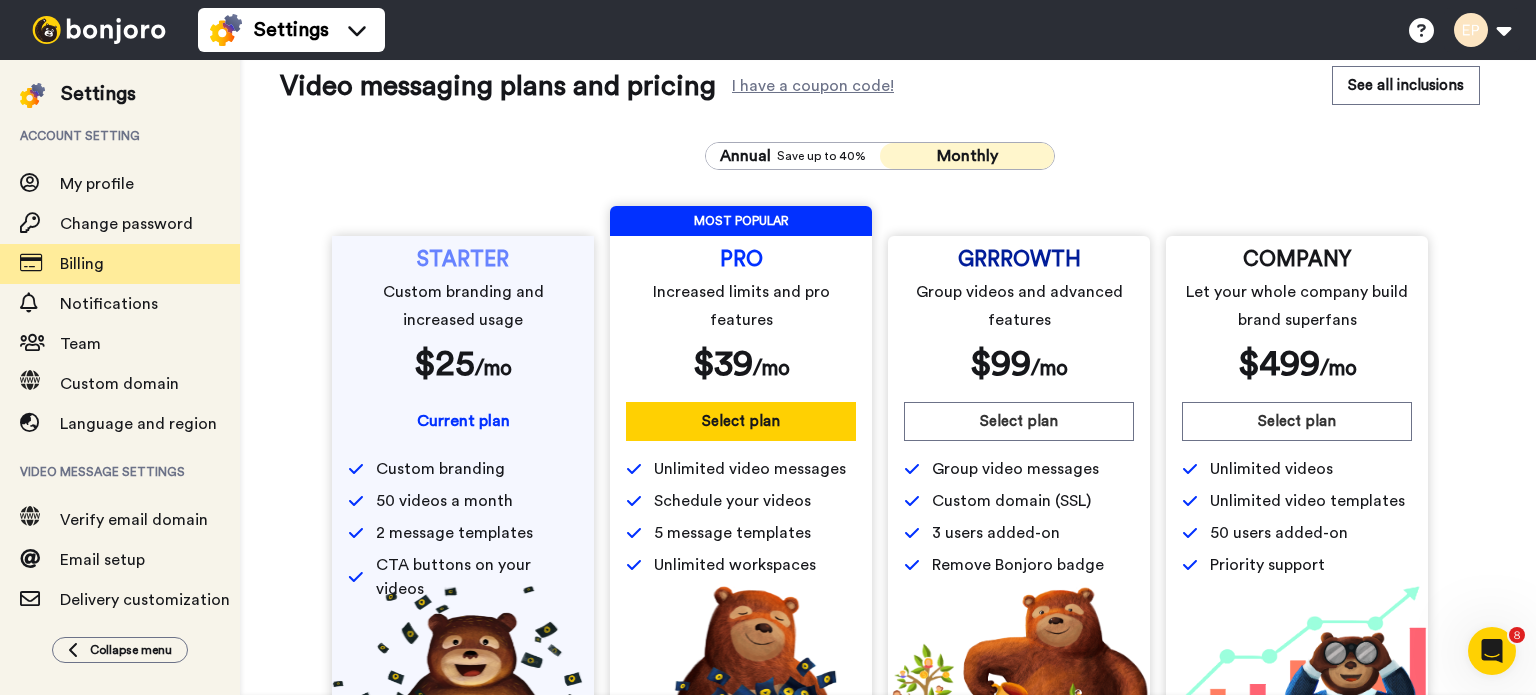 scroll, scrollTop: 0, scrollLeft: 0, axis: both 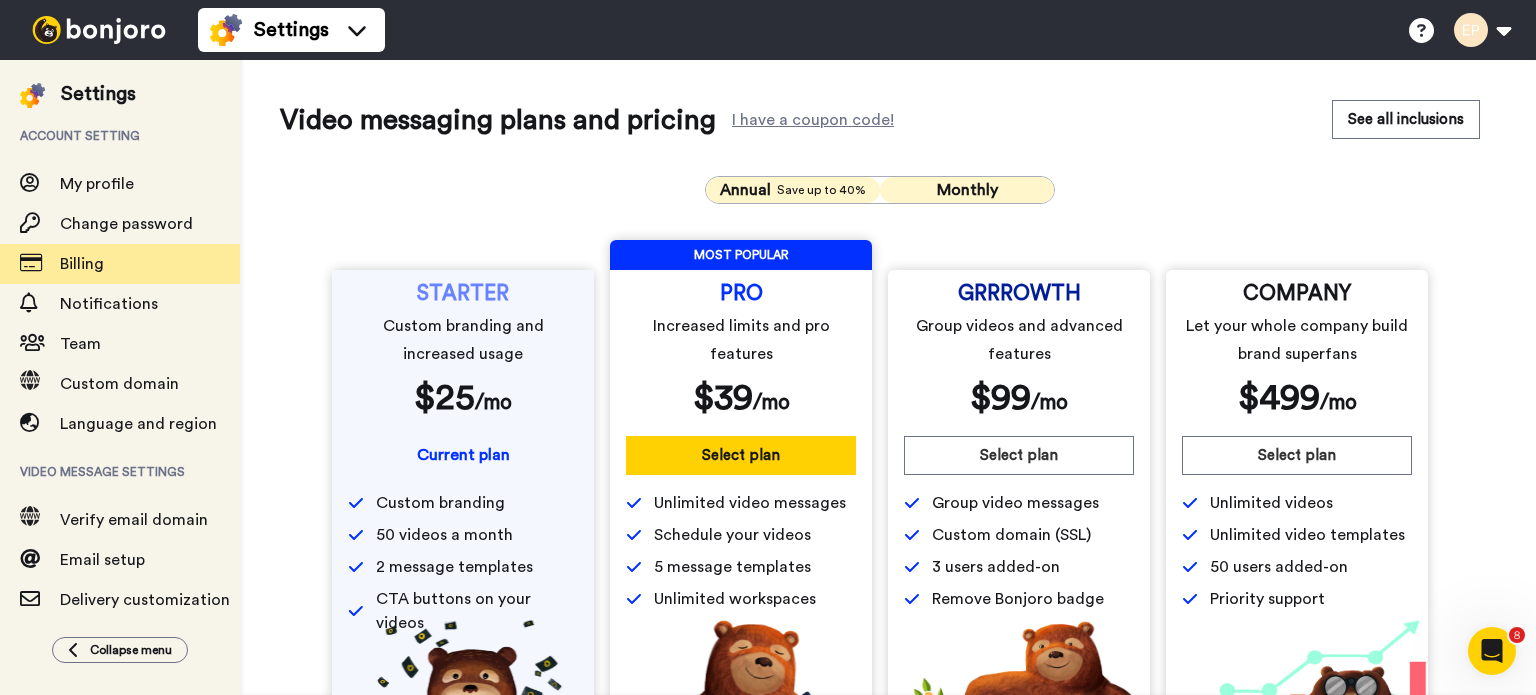 click on "Save up to 40%" at bounding box center [821, 190] 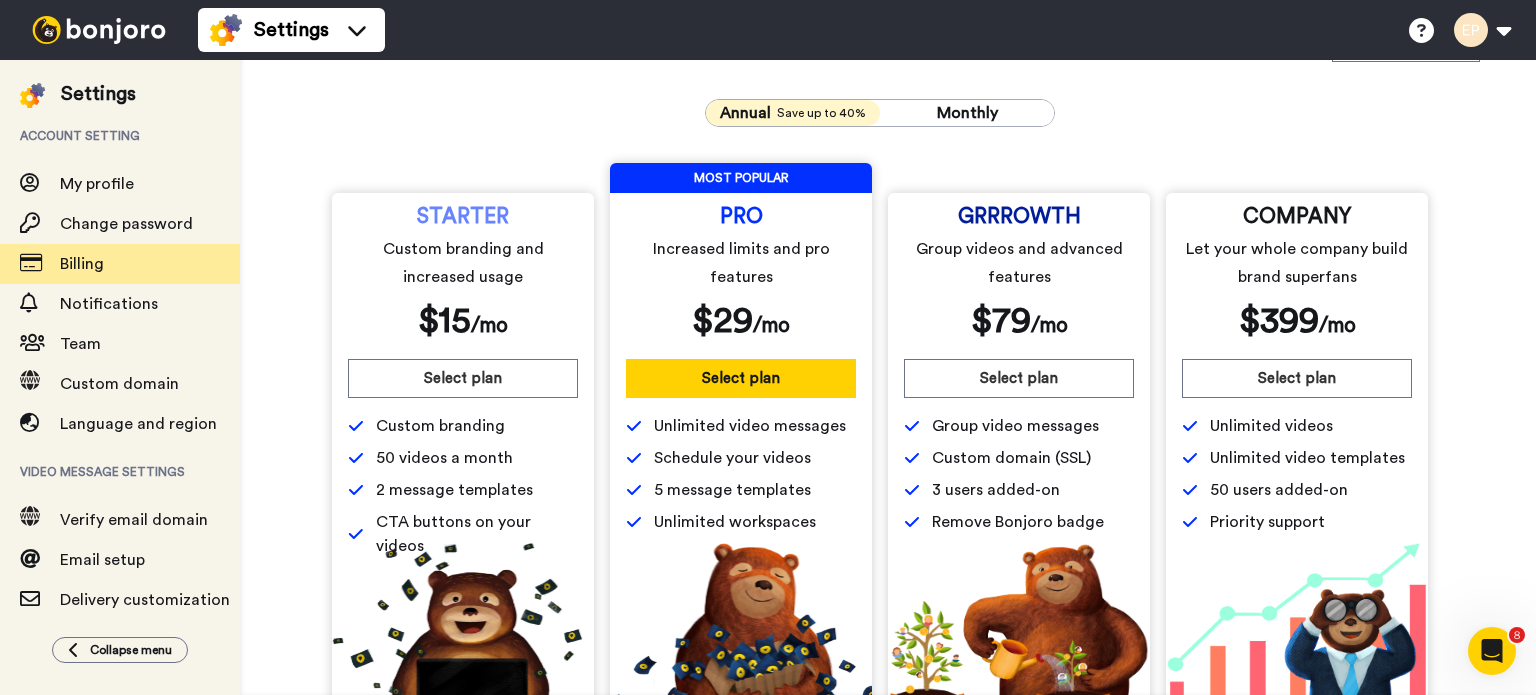 scroll, scrollTop: 0, scrollLeft: 0, axis: both 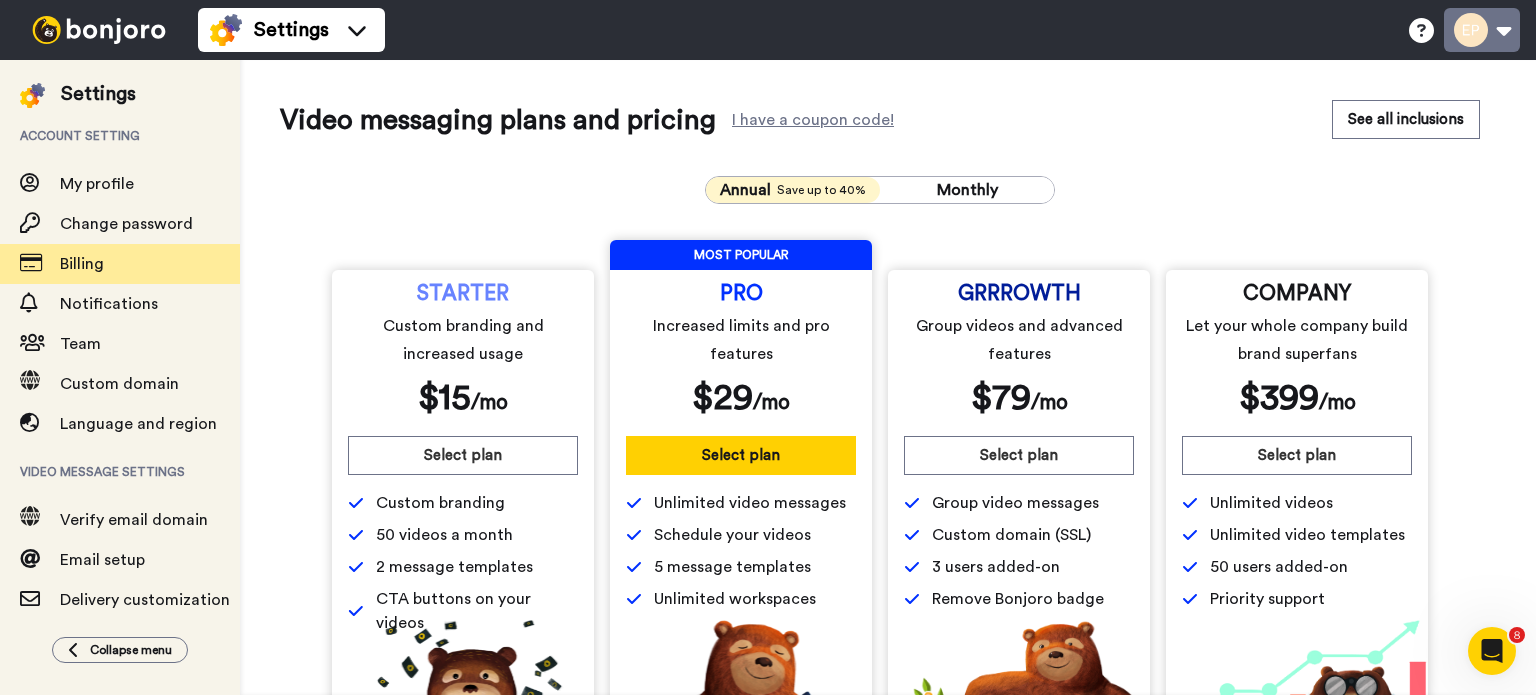 click at bounding box center [1482, 30] 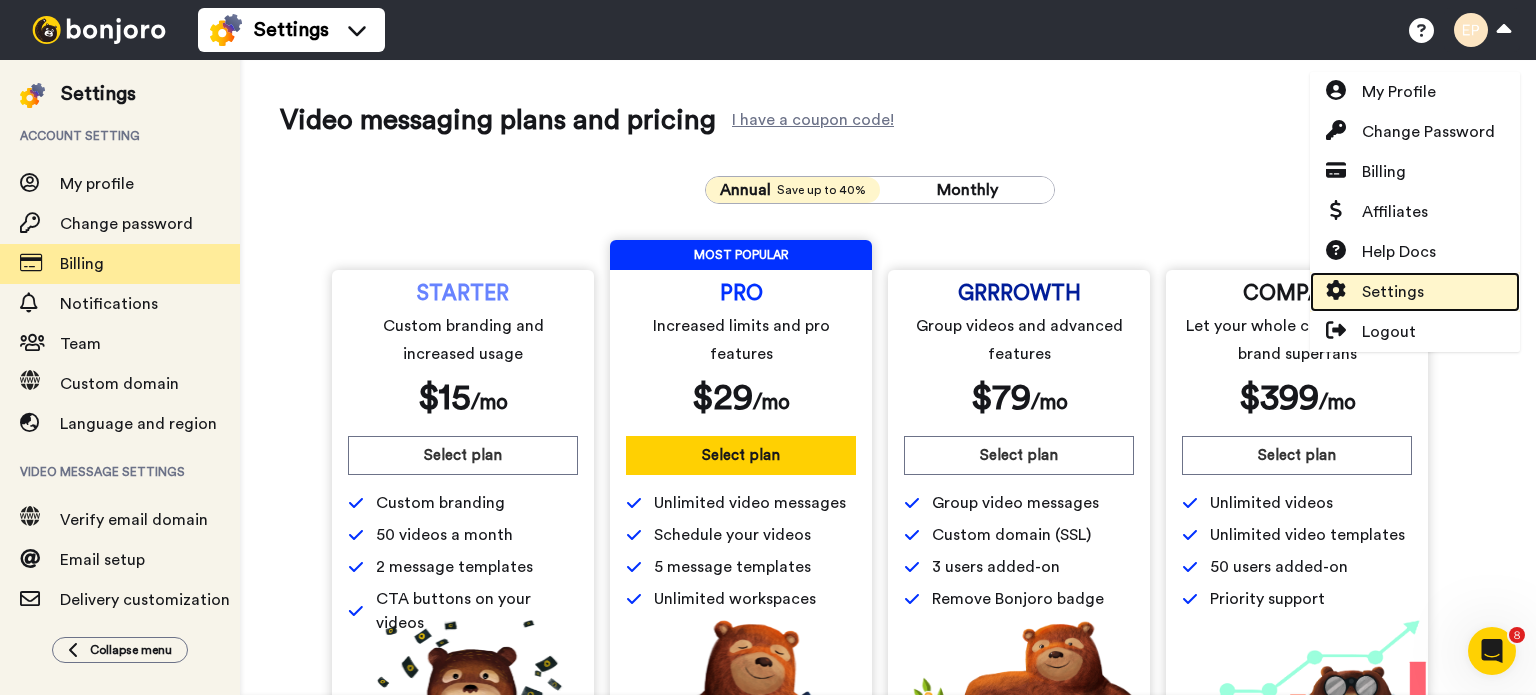 click on "Settings" at bounding box center (1393, 292) 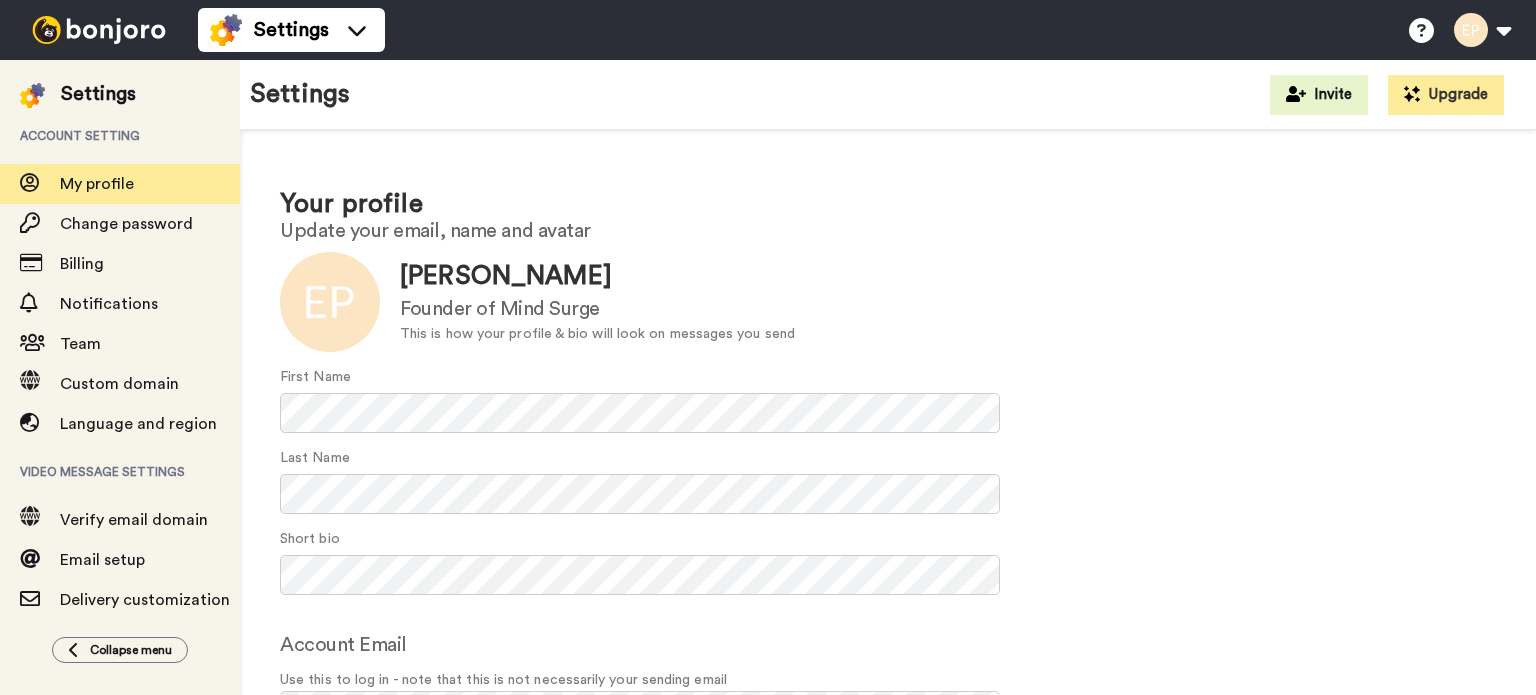 scroll, scrollTop: 0, scrollLeft: 0, axis: both 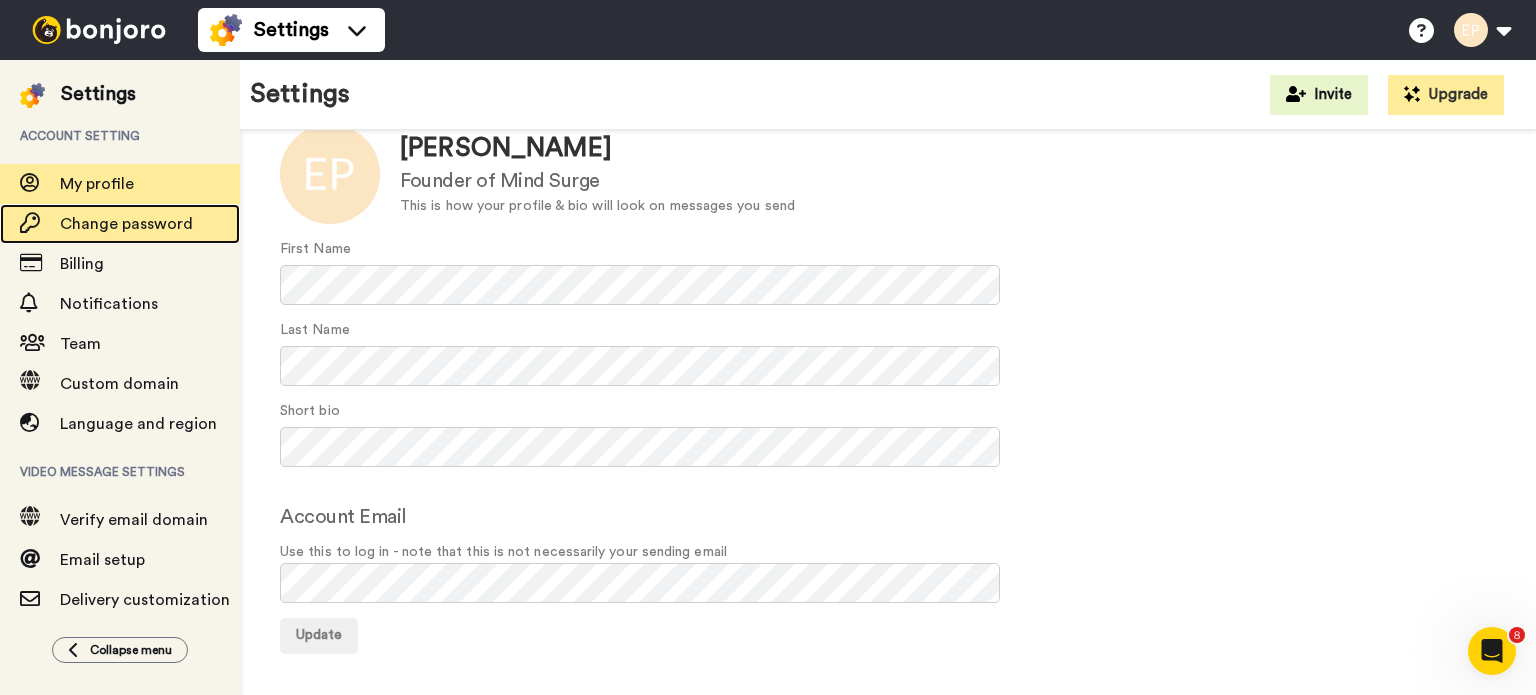 click on "Change password" at bounding box center (126, 224) 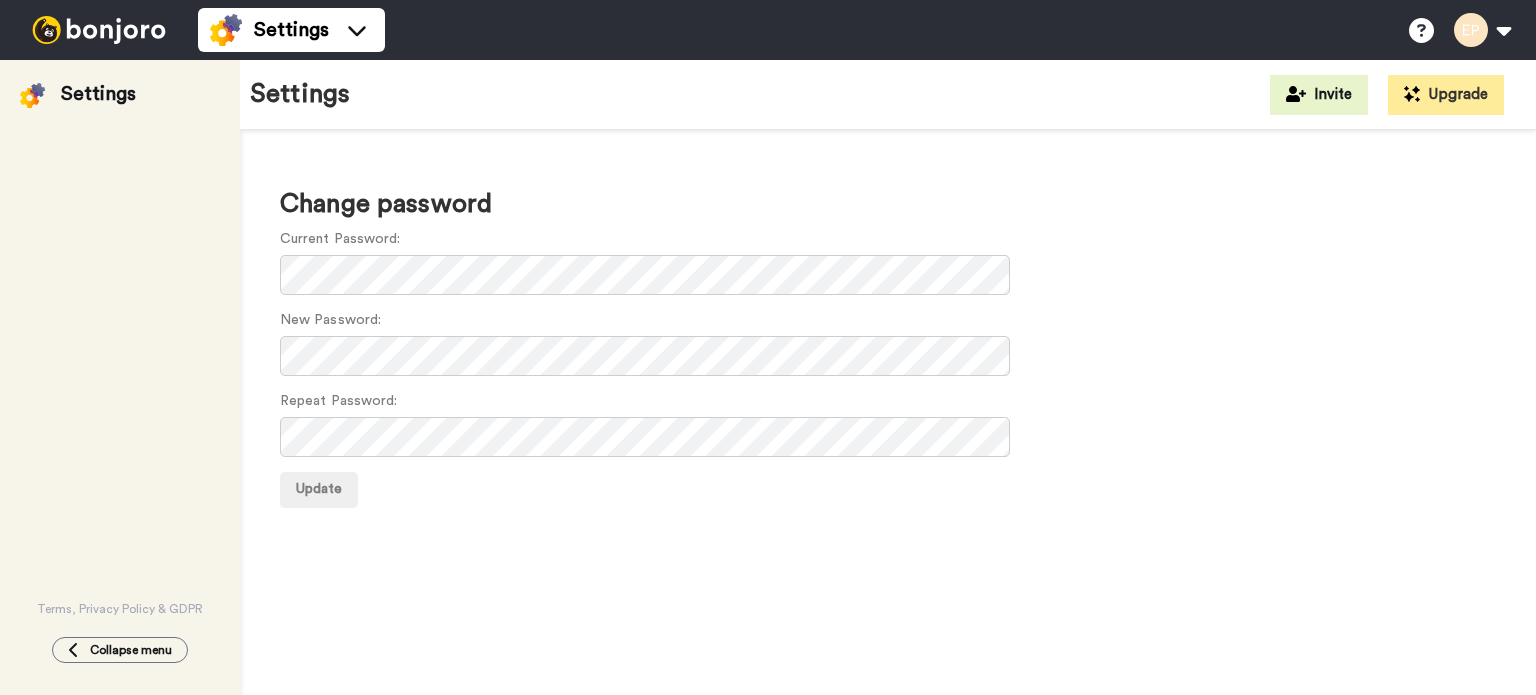 scroll, scrollTop: 0, scrollLeft: 0, axis: both 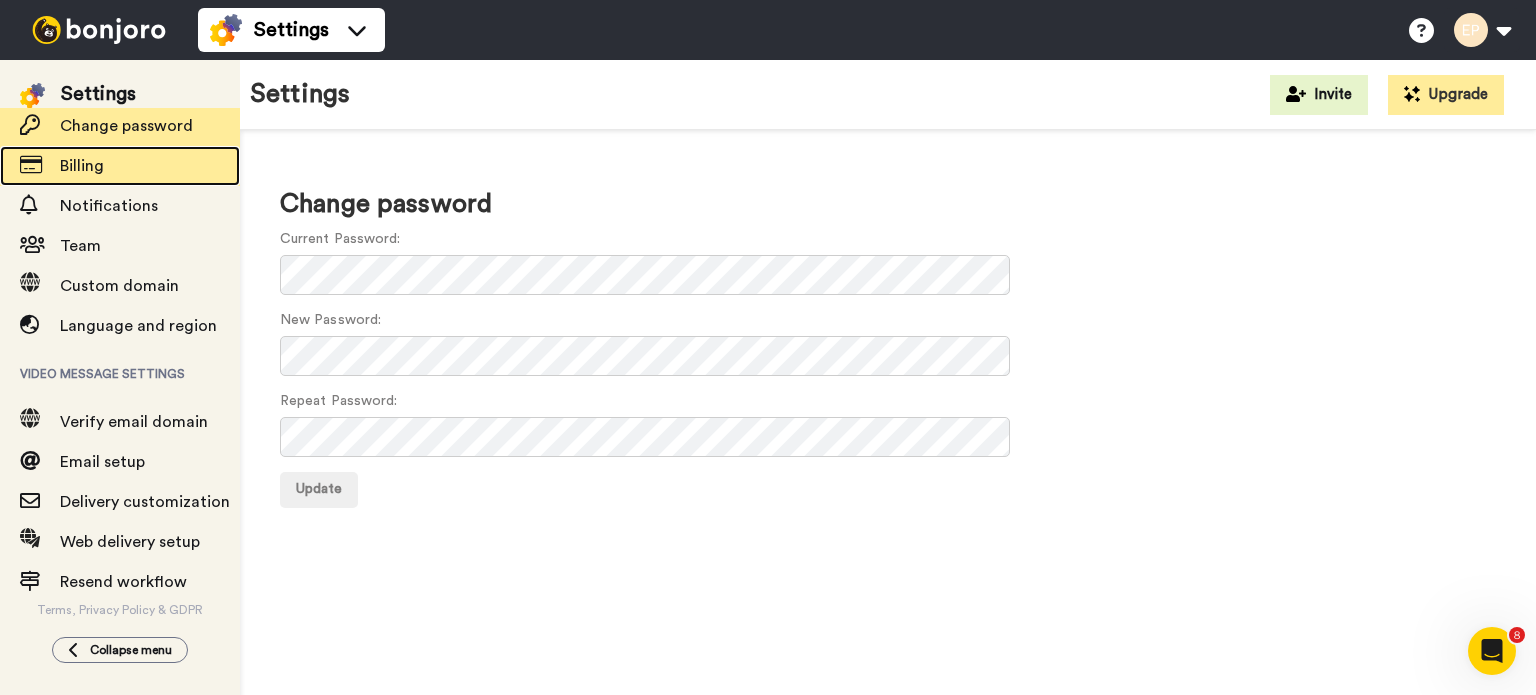 click on "Billing" at bounding box center (150, 166) 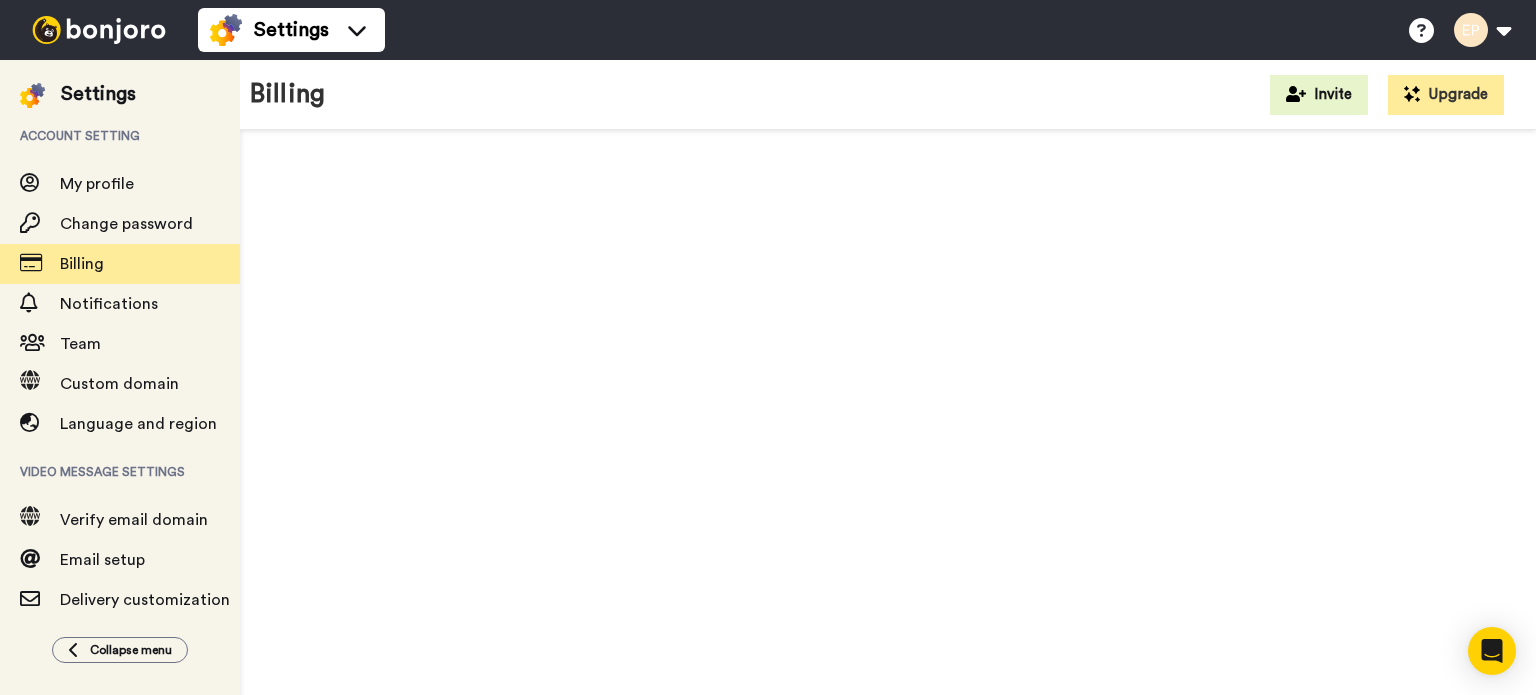 scroll, scrollTop: 0, scrollLeft: 0, axis: both 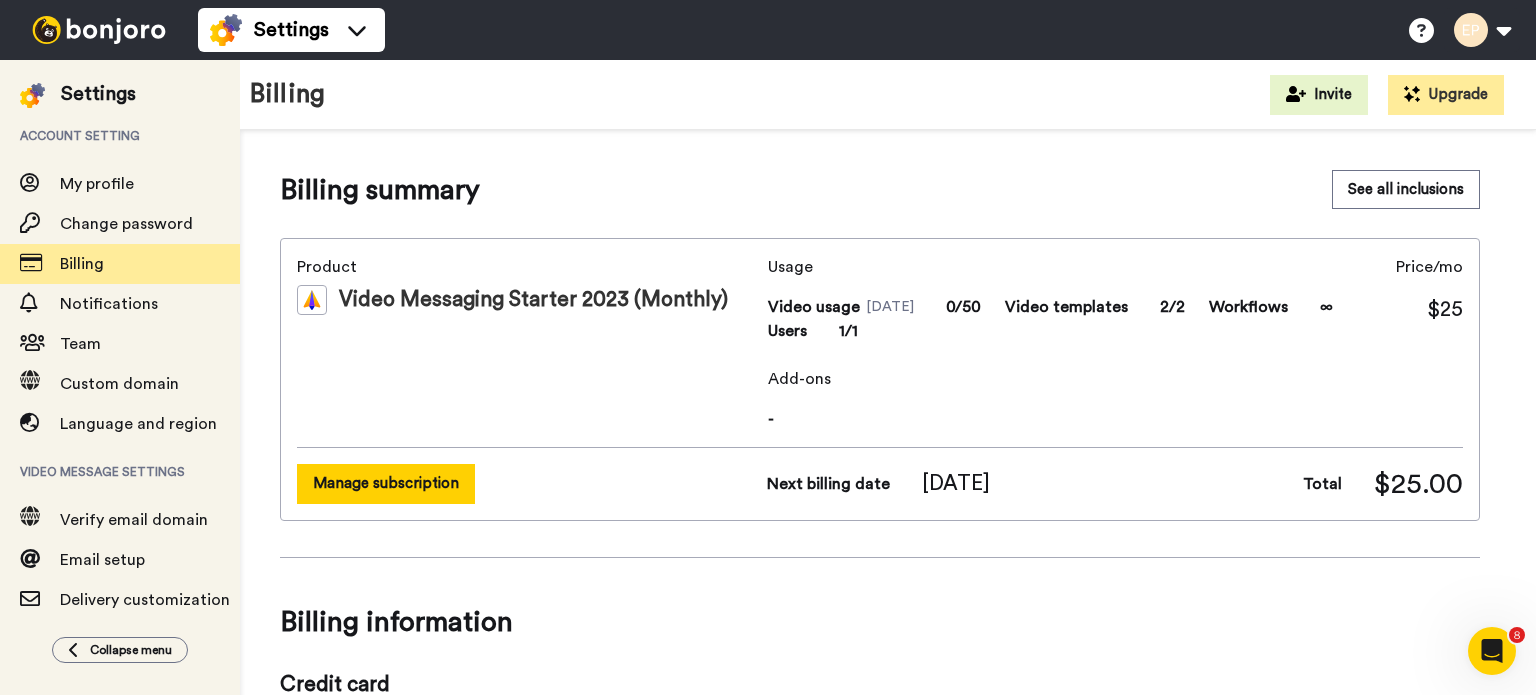 click on "Manage subscription" at bounding box center [386, 483] 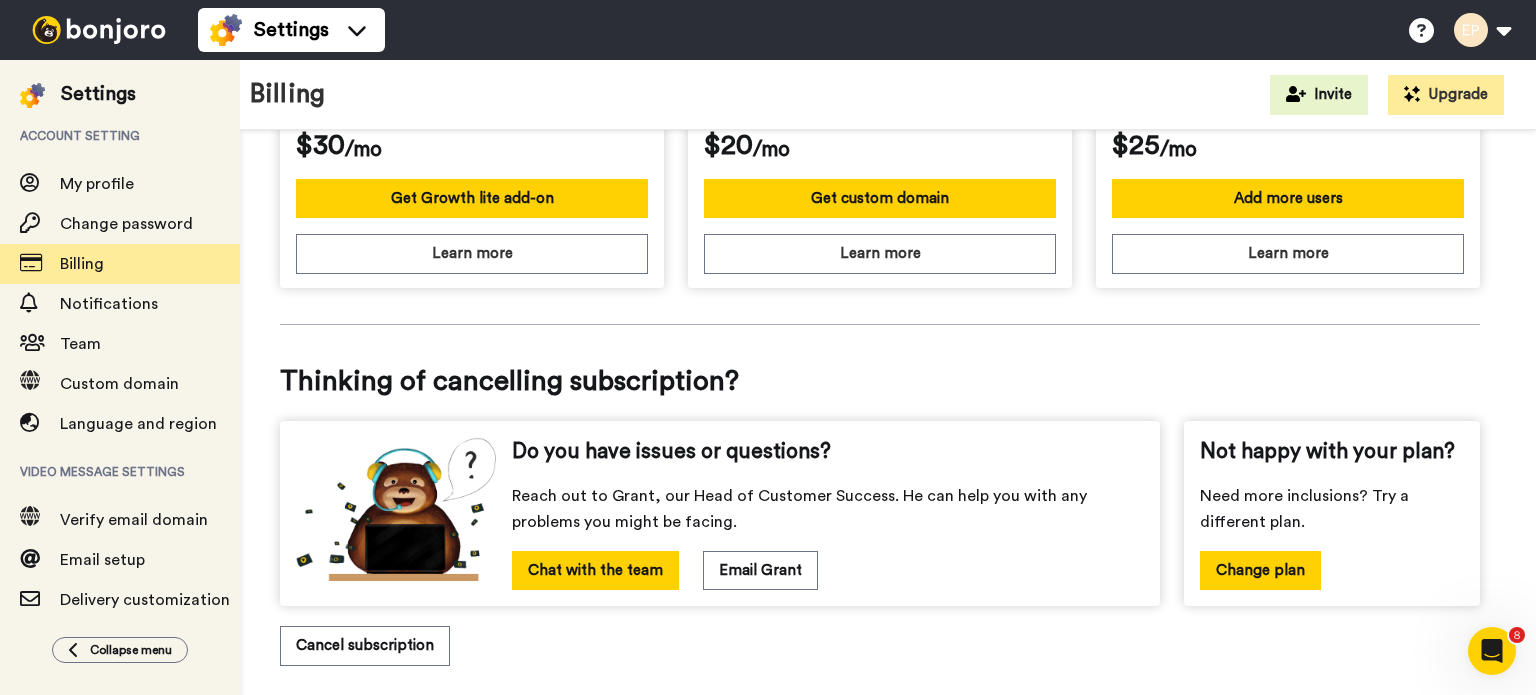 scroll, scrollTop: 826, scrollLeft: 0, axis: vertical 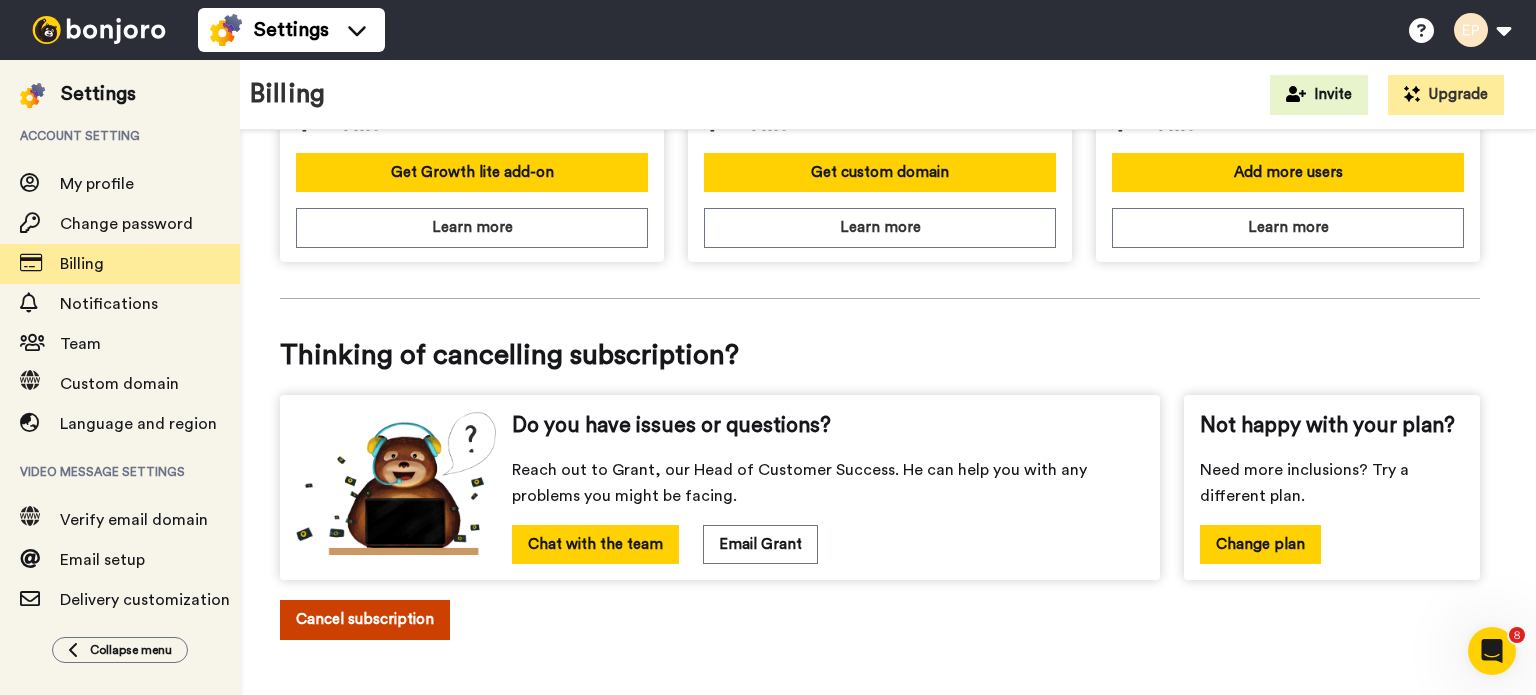 click on "Cancel subscription" at bounding box center (365, 619) 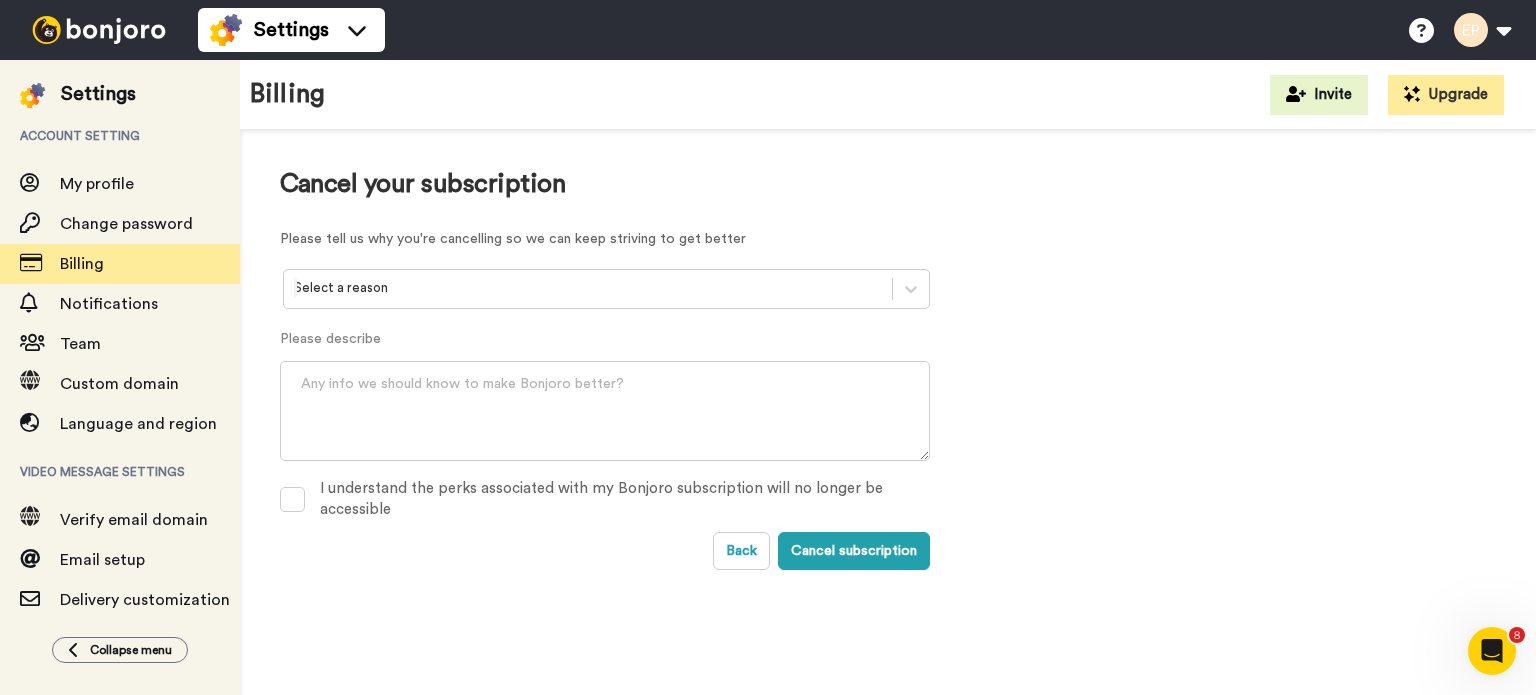 scroll, scrollTop: 0, scrollLeft: 0, axis: both 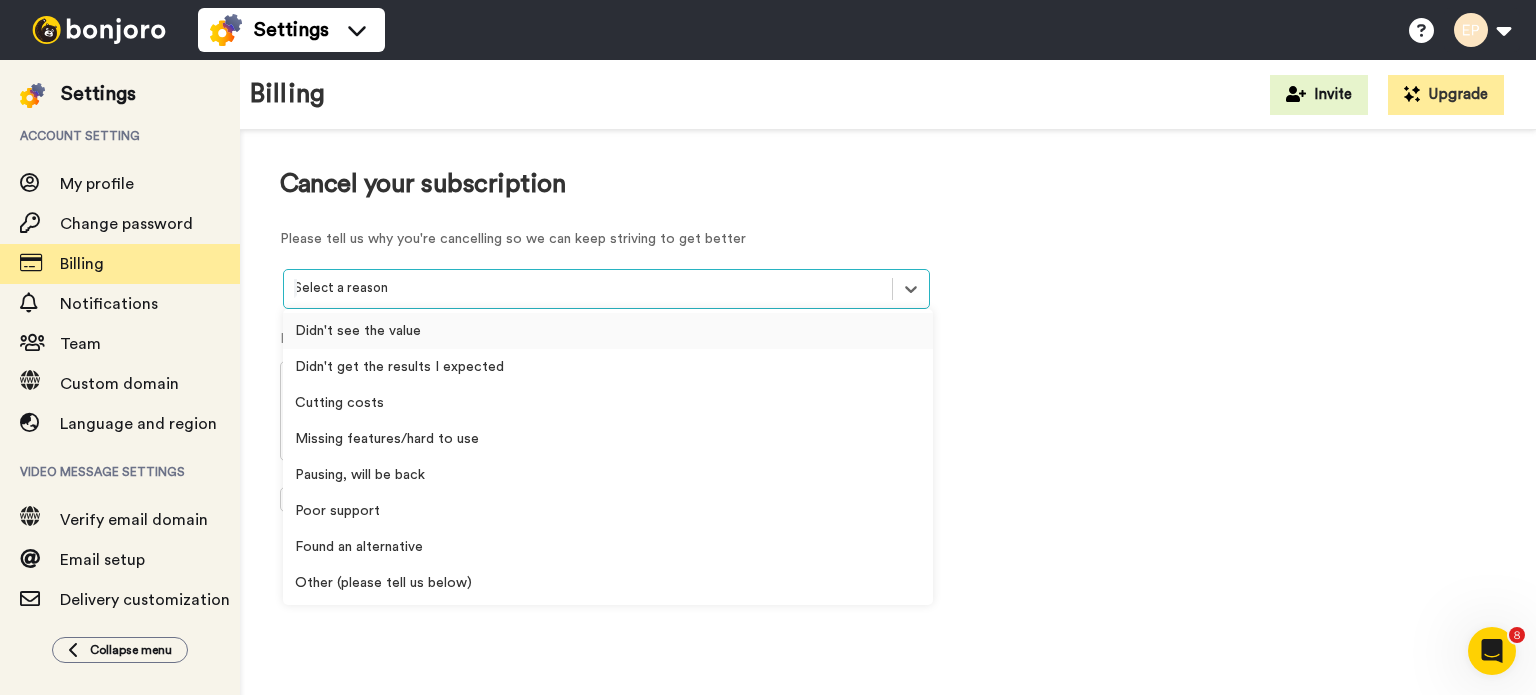 click at bounding box center [588, 288] 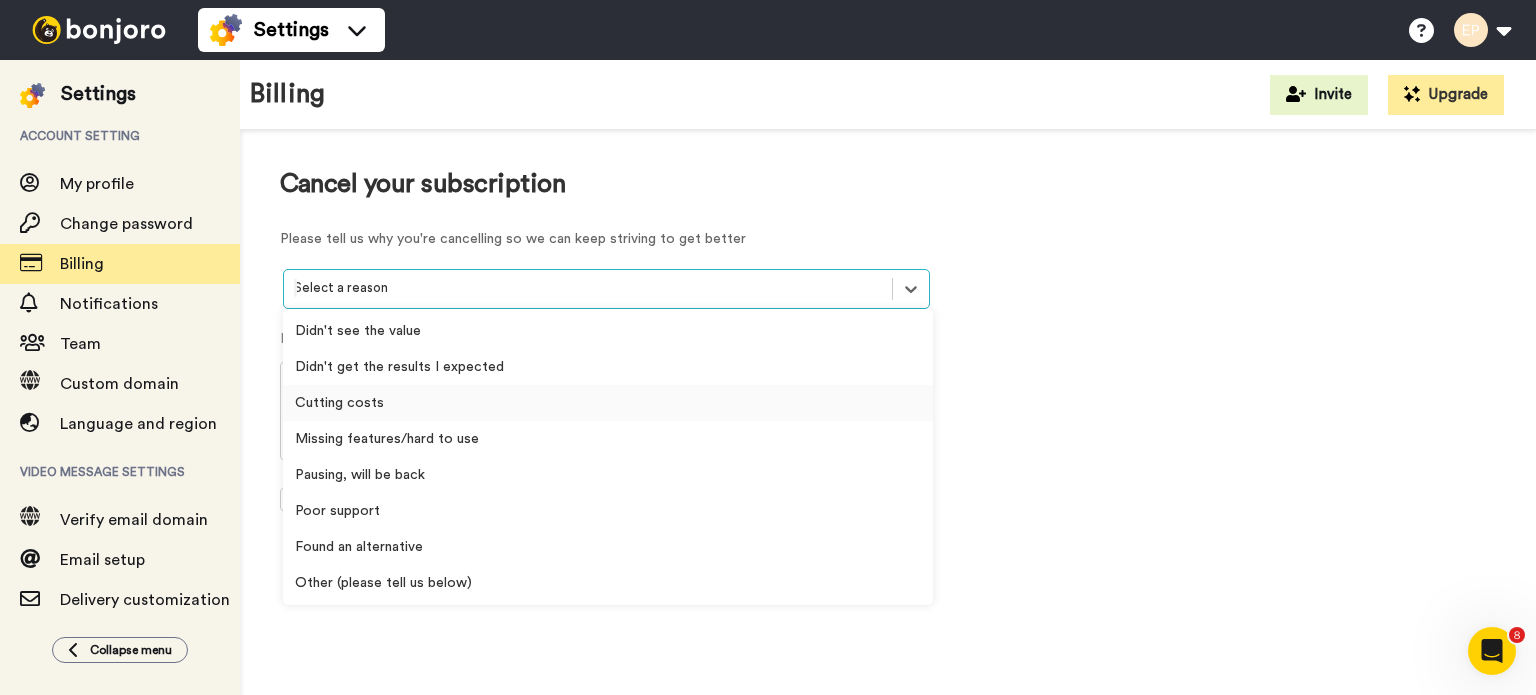 click on "Cutting costs" at bounding box center [608, 403] 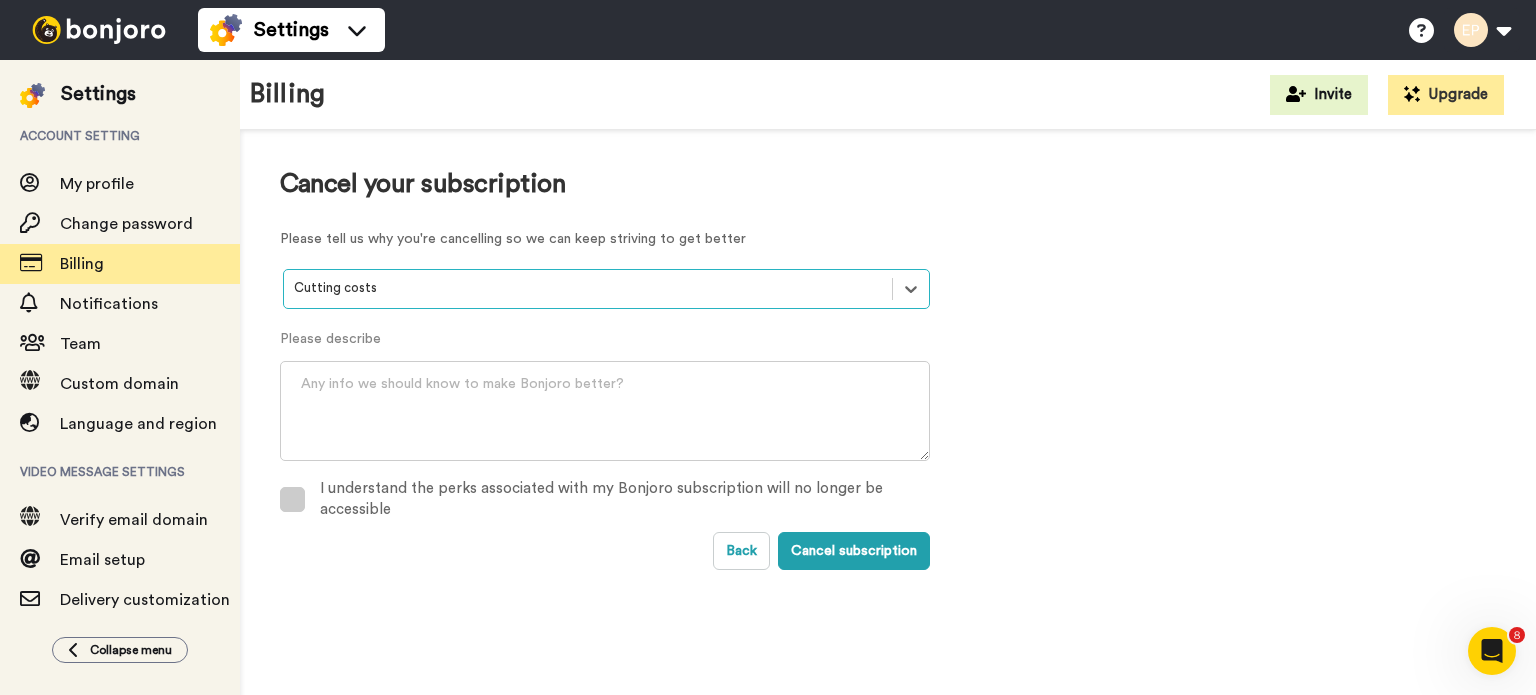 click at bounding box center (292, 499) 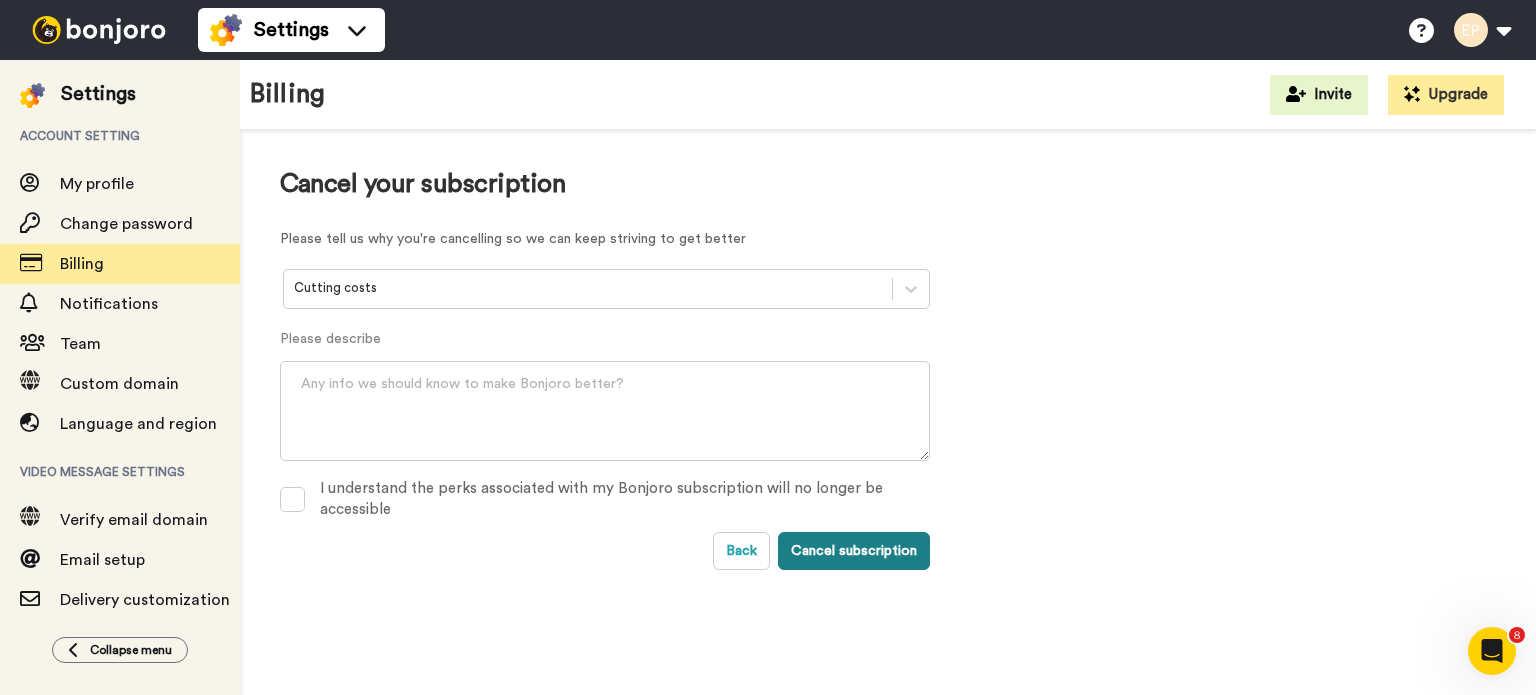 click on "Cancel subscription" at bounding box center [854, 551] 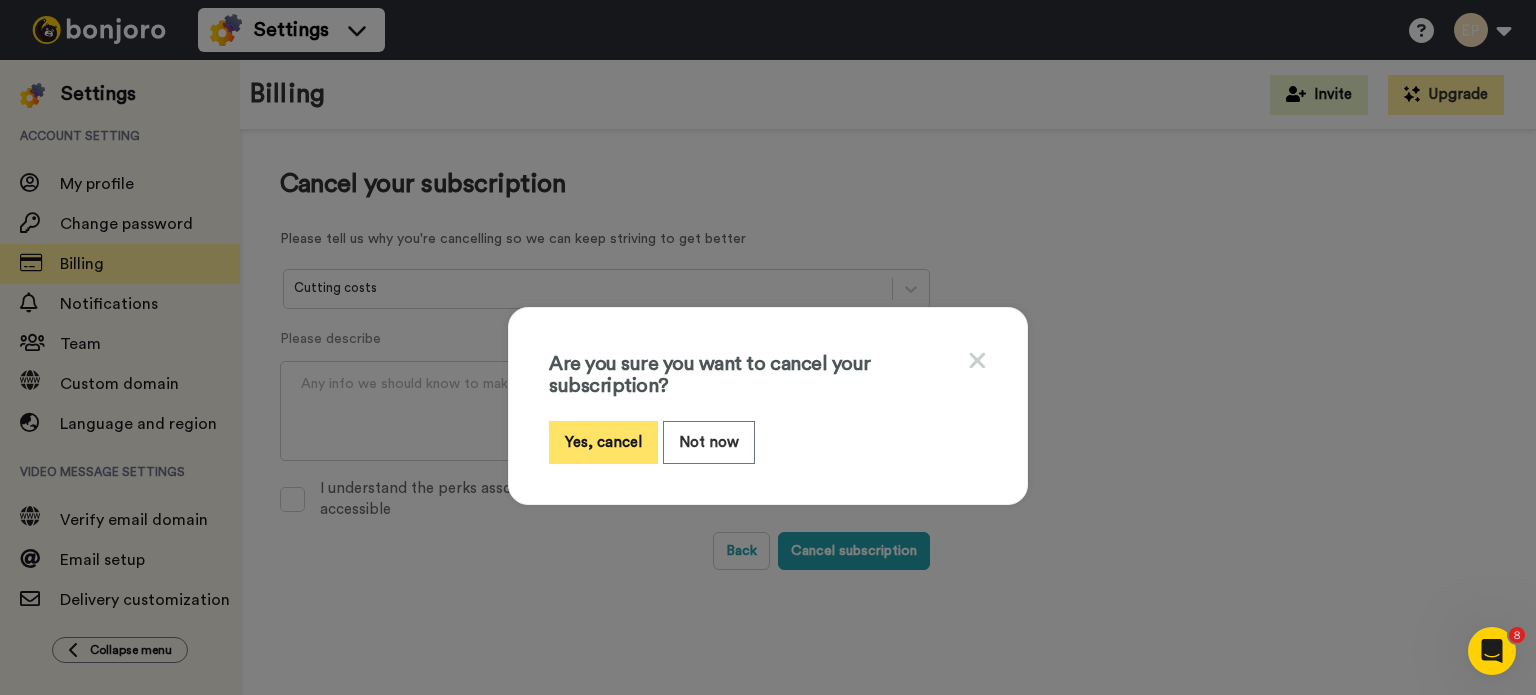 click on "Yes, cancel" at bounding box center (603, 442) 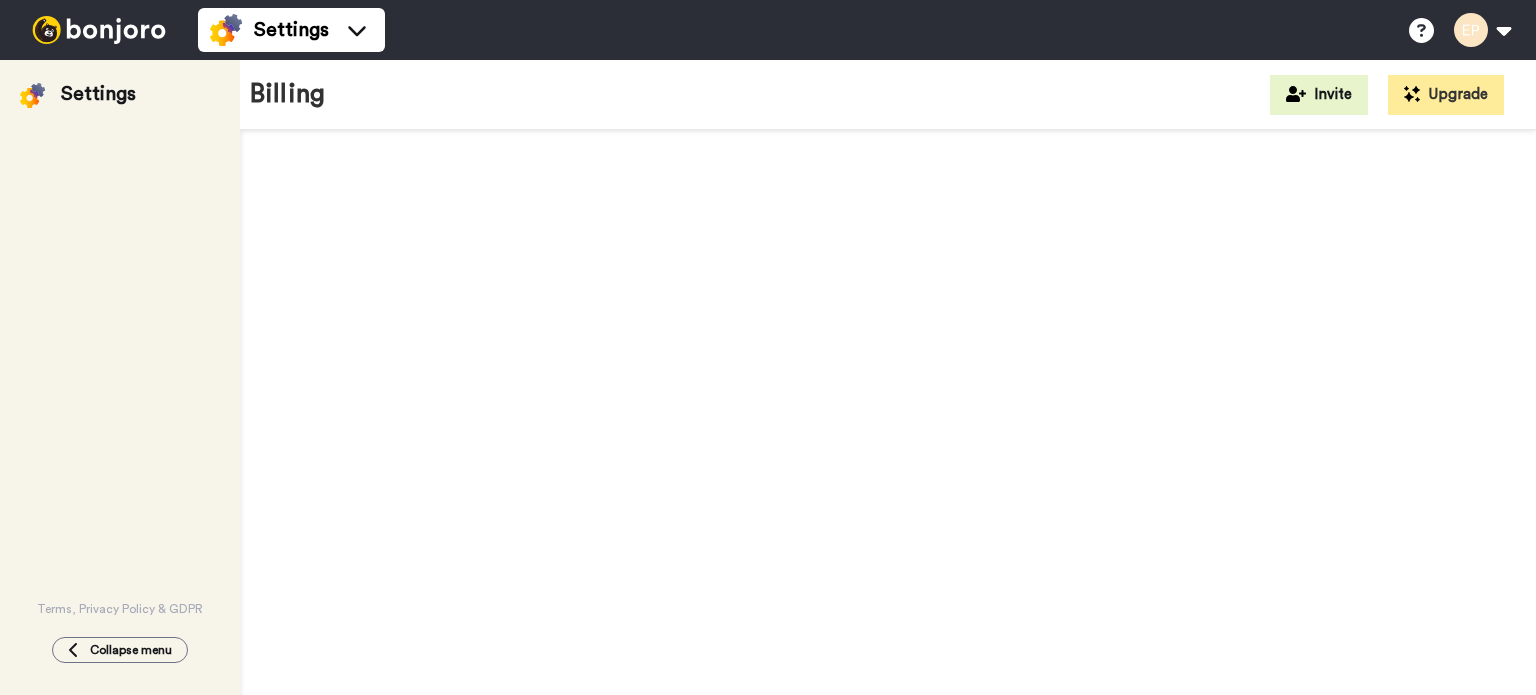 scroll, scrollTop: 0, scrollLeft: 0, axis: both 